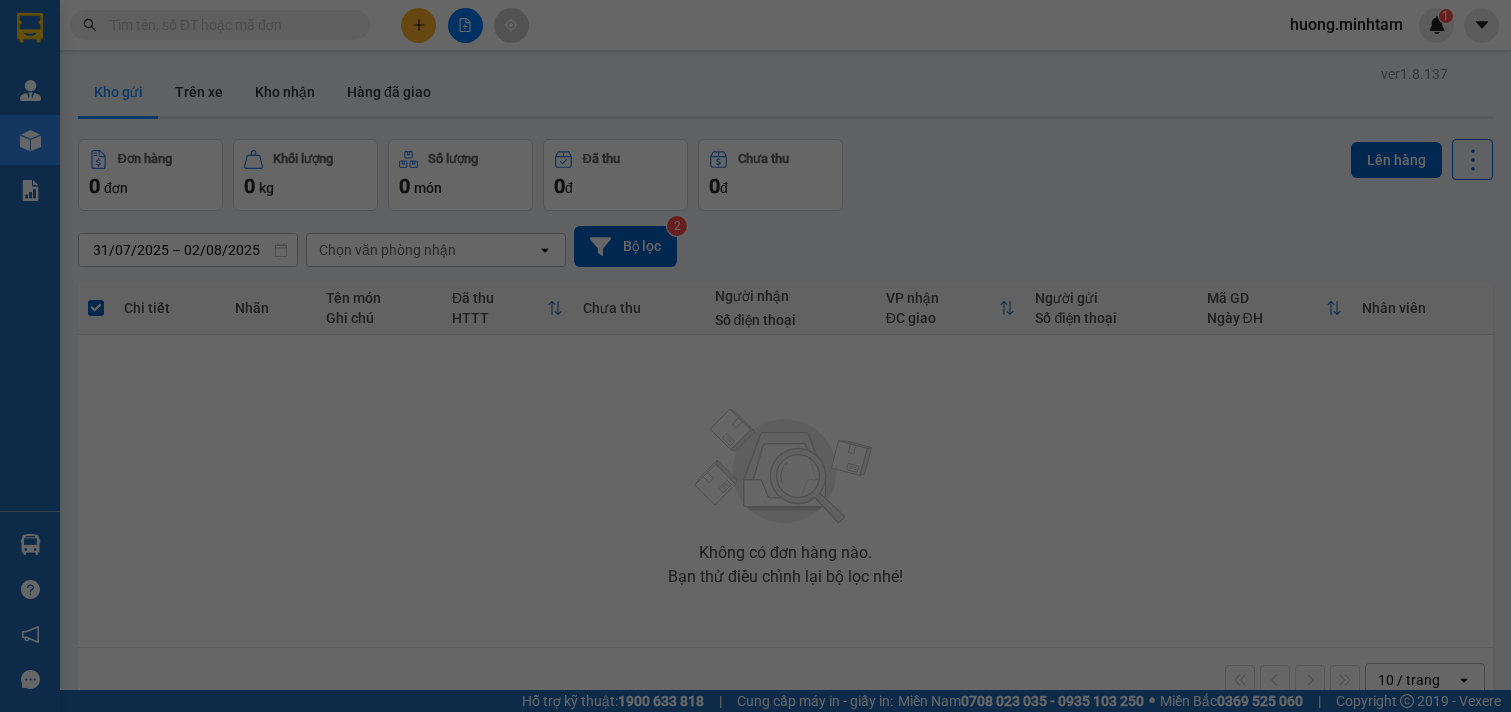 scroll, scrollTop: 0, scrollLeft: 0, axis: both 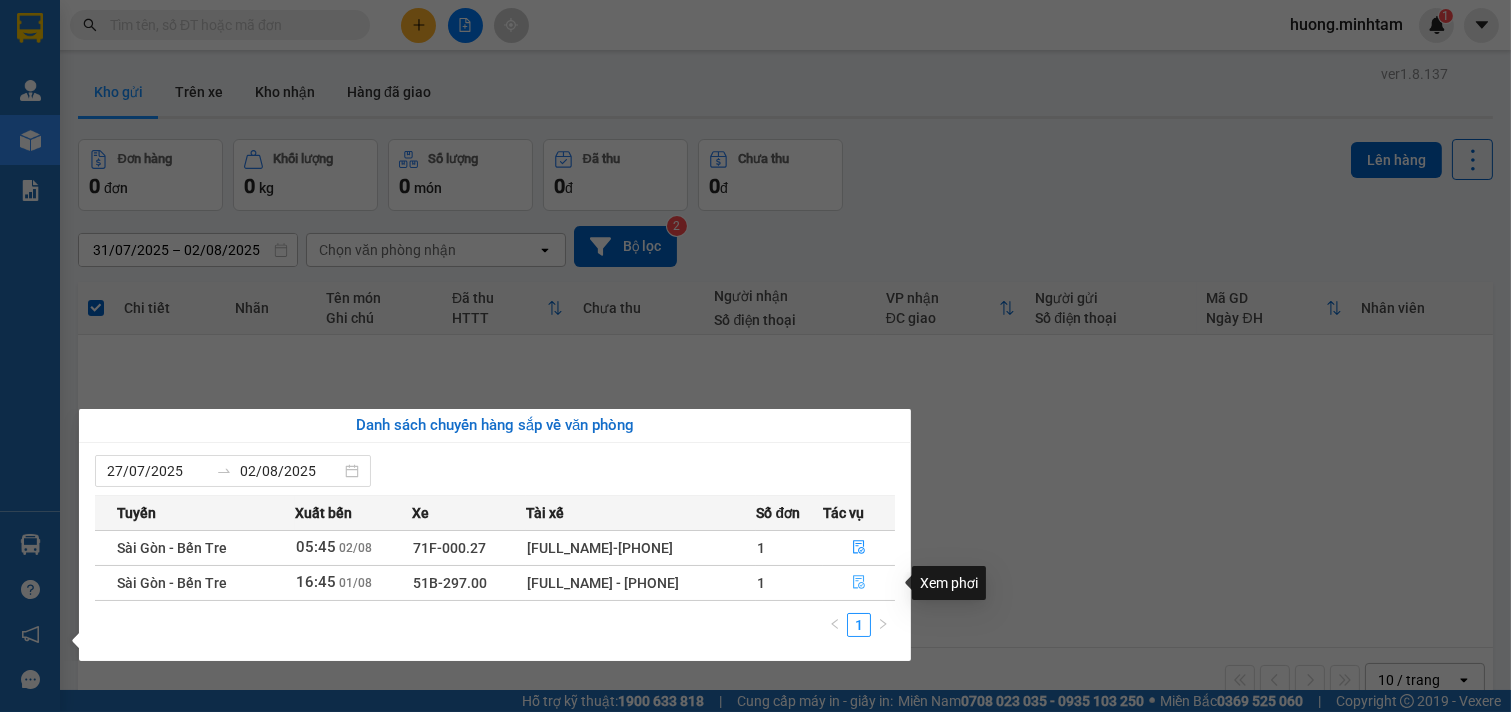 click 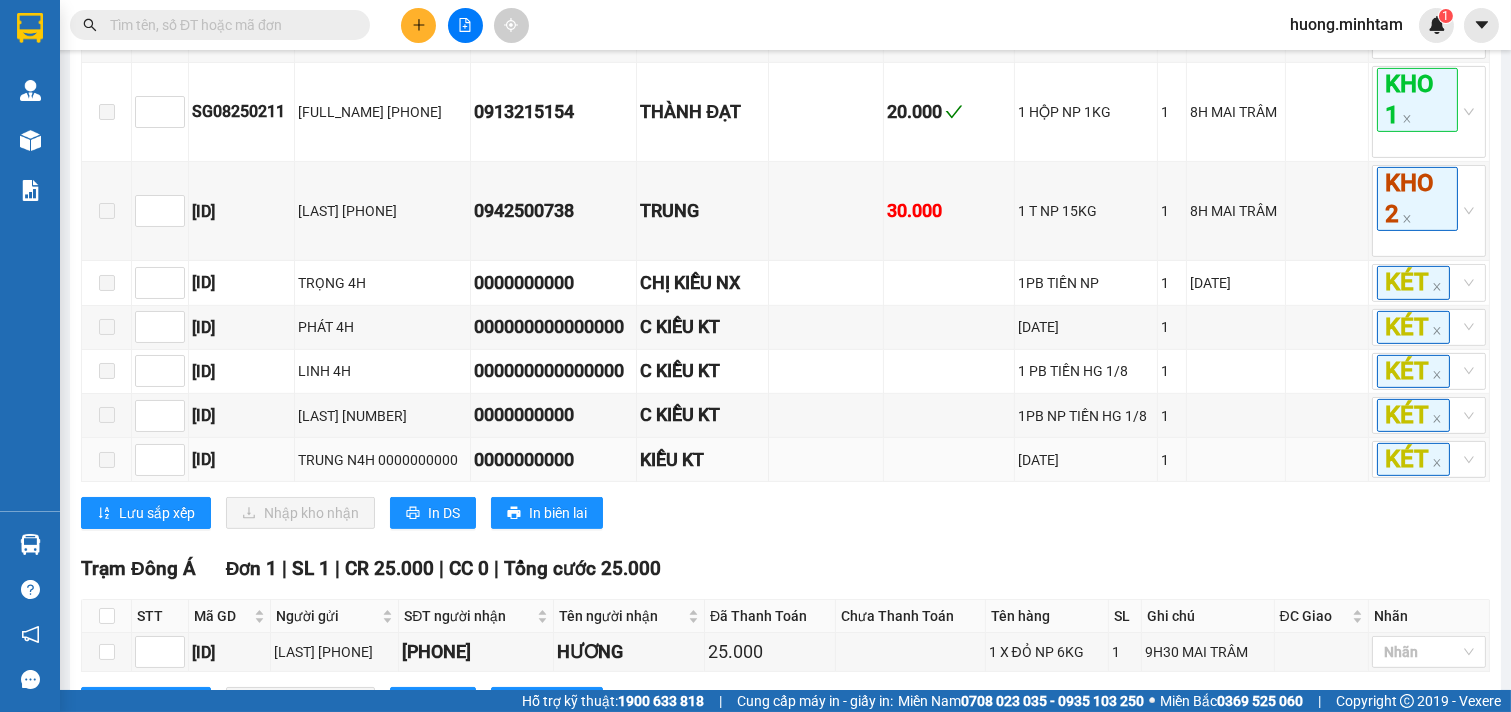 scroll, scrollTop: 1598, scrollLeft: 0, axis: vertical 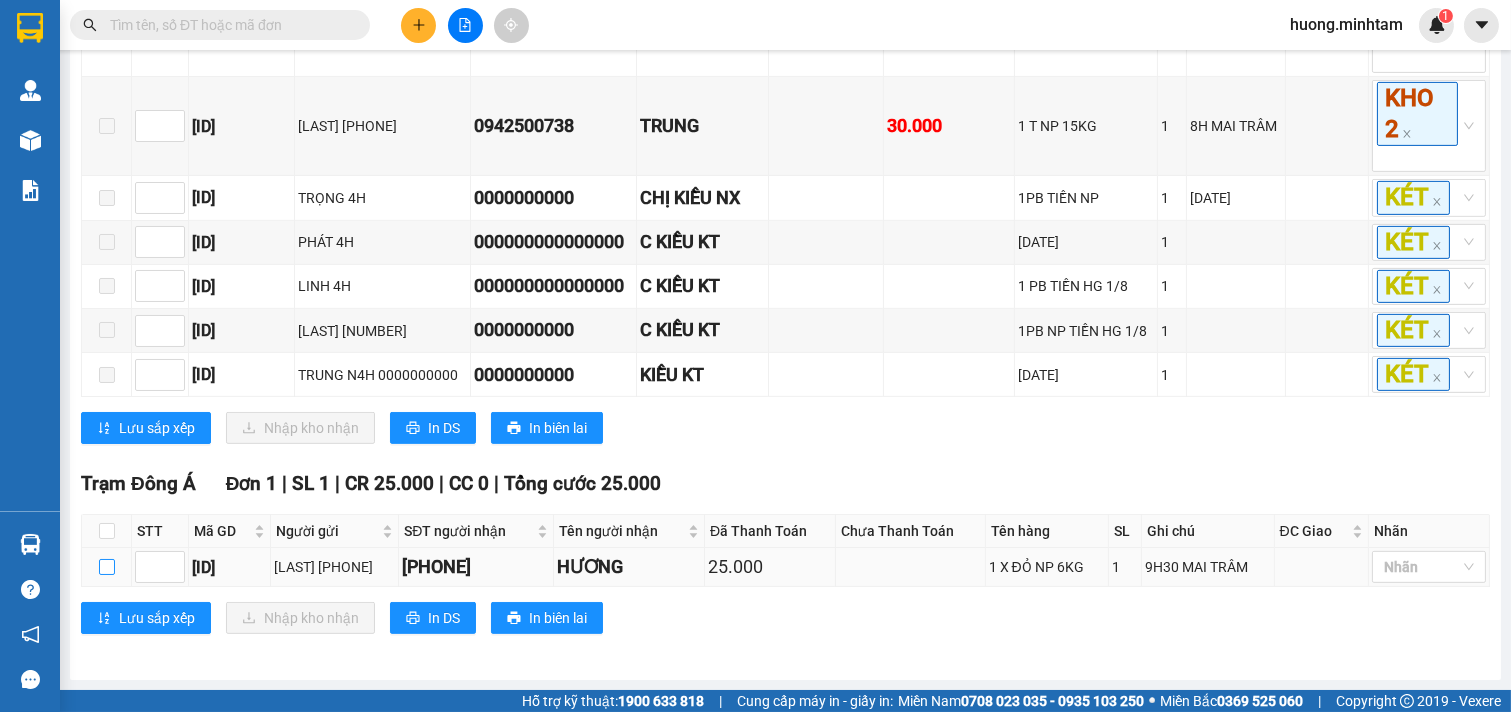 click at bounding box center (107, 567) 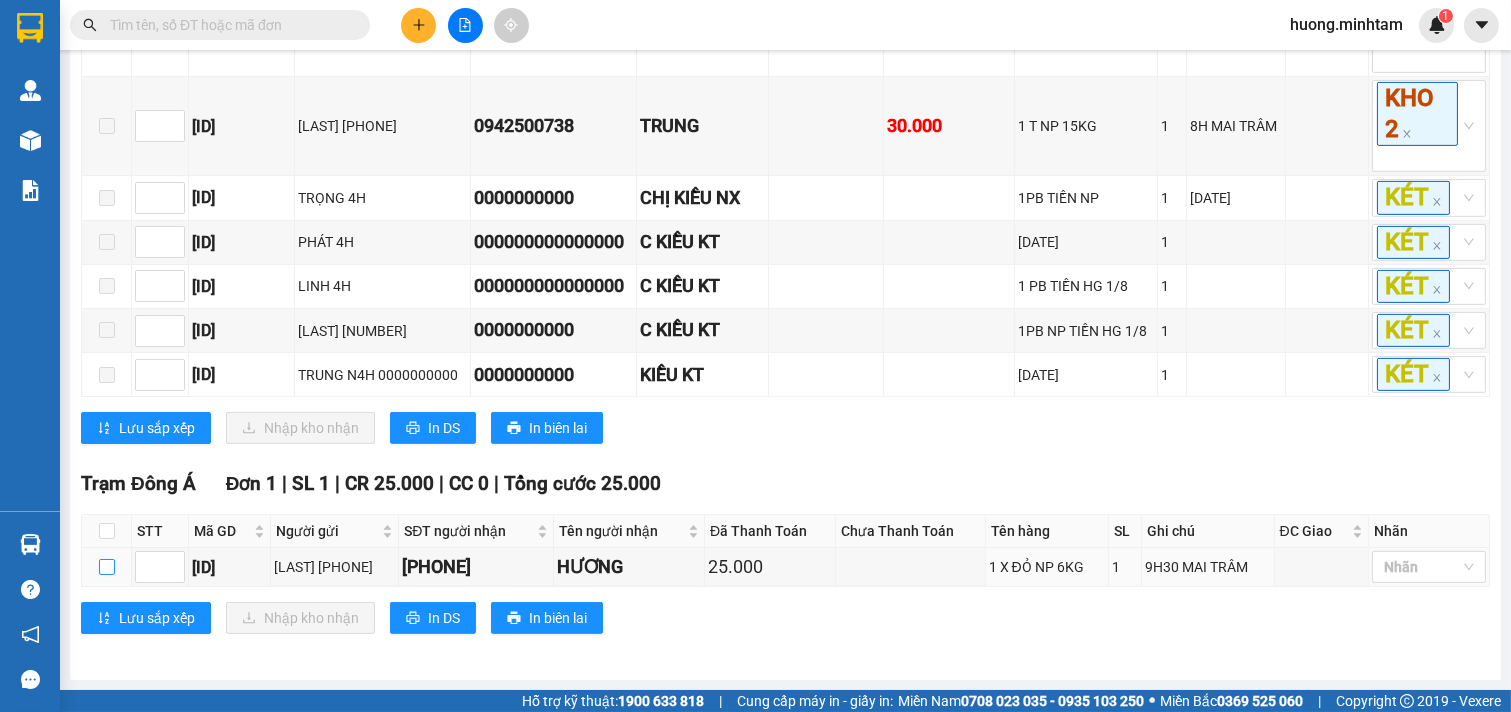 checkbox on "true" 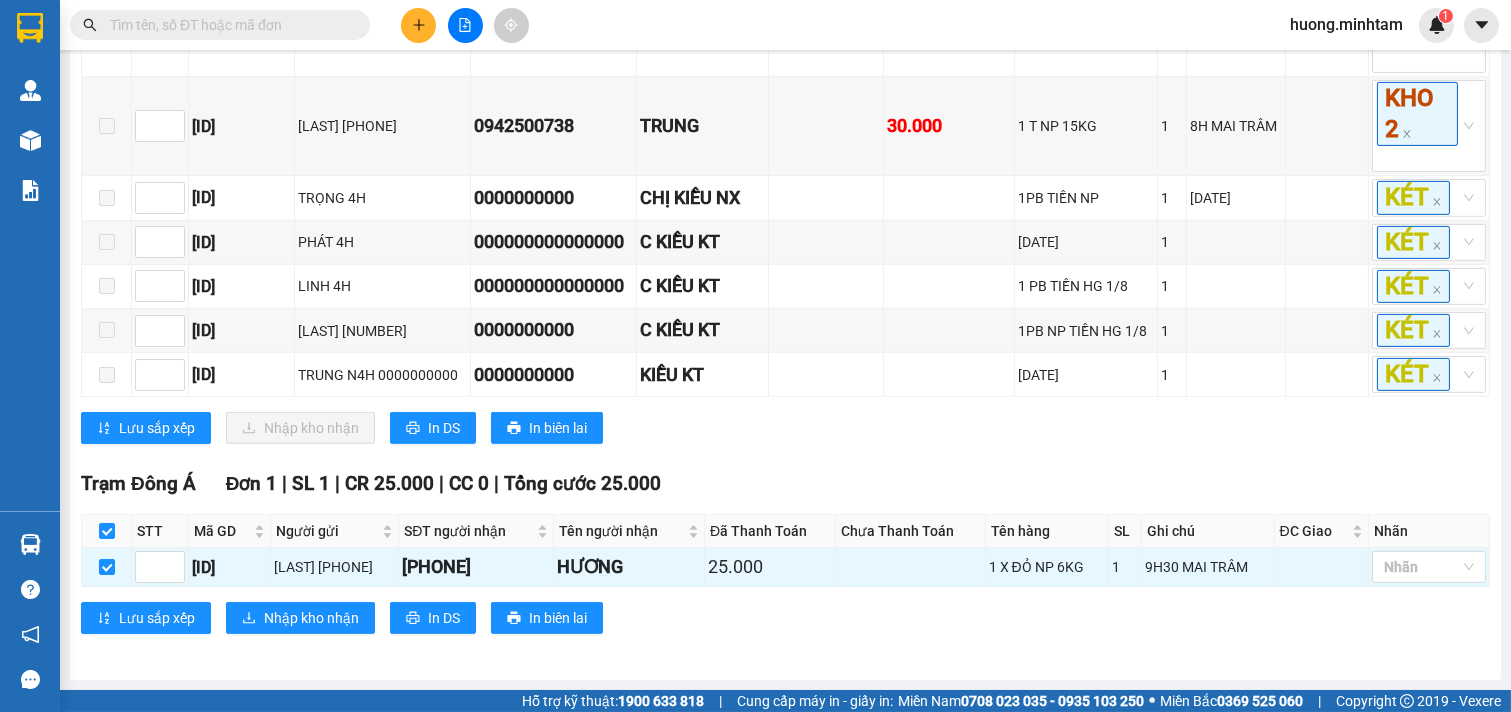 click on "Sài Gòn - Bến Tre [DATE] [TIME]     - [PLATE]  Làm mới In phơi In đơn chọn Thống kê Lọc  Đã Thanh Toán Lọc  Chưa Thanh Toán Xuất Excel Đã giao Kho nhận Trên xe [NAME]   [PHONE]   [ADDRESS] PHƠI HÀNG [TIME] - [DATE] Tuyến:  Sài Gòn - Bến Tre Chuyến:   ([TIME] - [DATE]) Tài xế:  [FULL_NAME] - [PHONE]   Số xe:  [PLATE] Loại xe:  Ghế ngồi 29 chỗ Tuyến:  Sài Gòn - Bến Tre Chuyến:   ([TIME] - [DATE]) Số xe:  [PLATE] Tài xế:  [FULL_NAME] - [PHONE] Loại xe:  Ghế ngồi 29 chỗ Xem theo VP gửi Xem theo VP nhận Thống kê Lọc VP Gửi TỔNG Đơn   20 | SL   24 | CR   285.000 | CC   290.000 | Tổng cước   575.000 Ngã Tư Huyện Đơn   1 | SL   1 | CR   0 | CC   75.000 | Tổng cước   75.000 STT Mã GD Người gửi SĐT người nhận Tên người nhận Đã Thanh Toán Chưa Thanh Toán Tên hàng SL Ghi chú ĐC Giao 1" at bounding box center (785, -395) 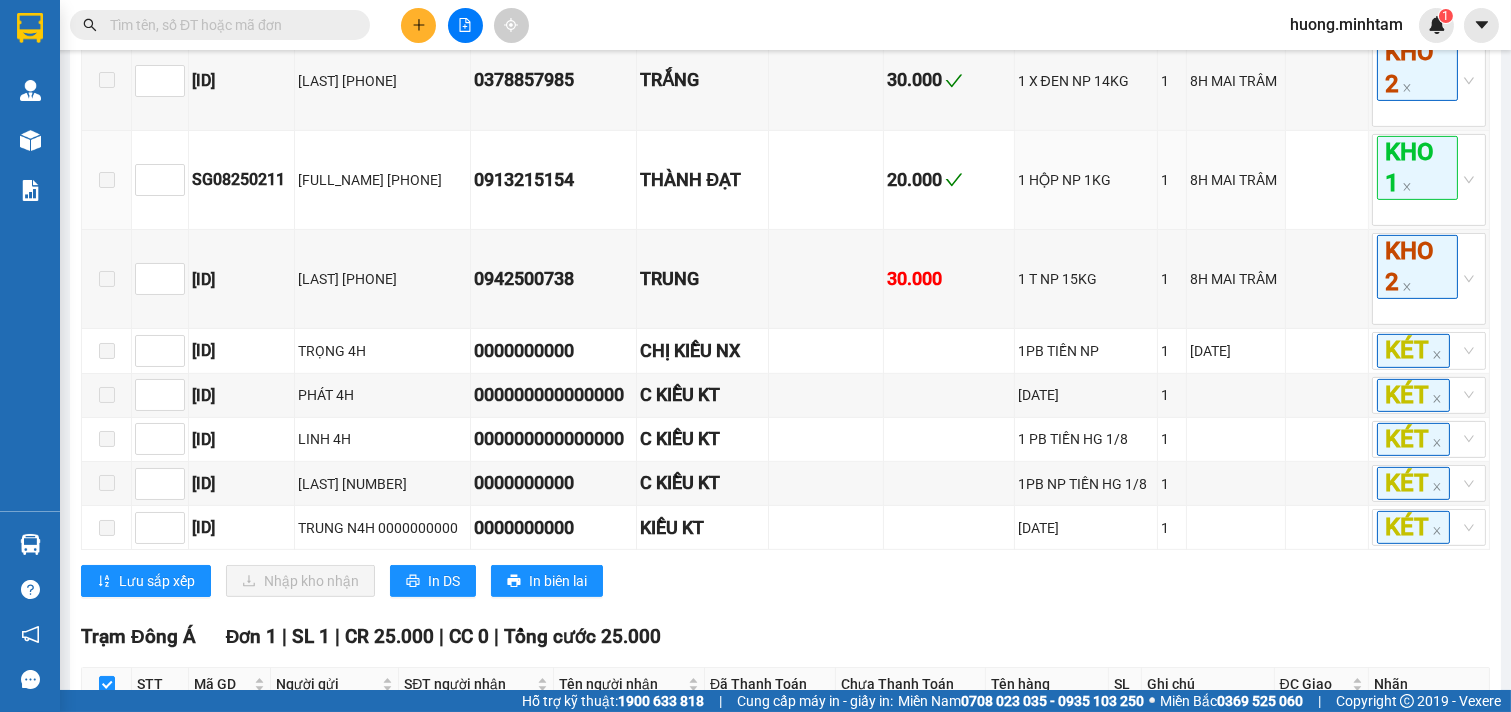scroll, scrollTop: 1598, scrollLeft: 0, axis: vertical 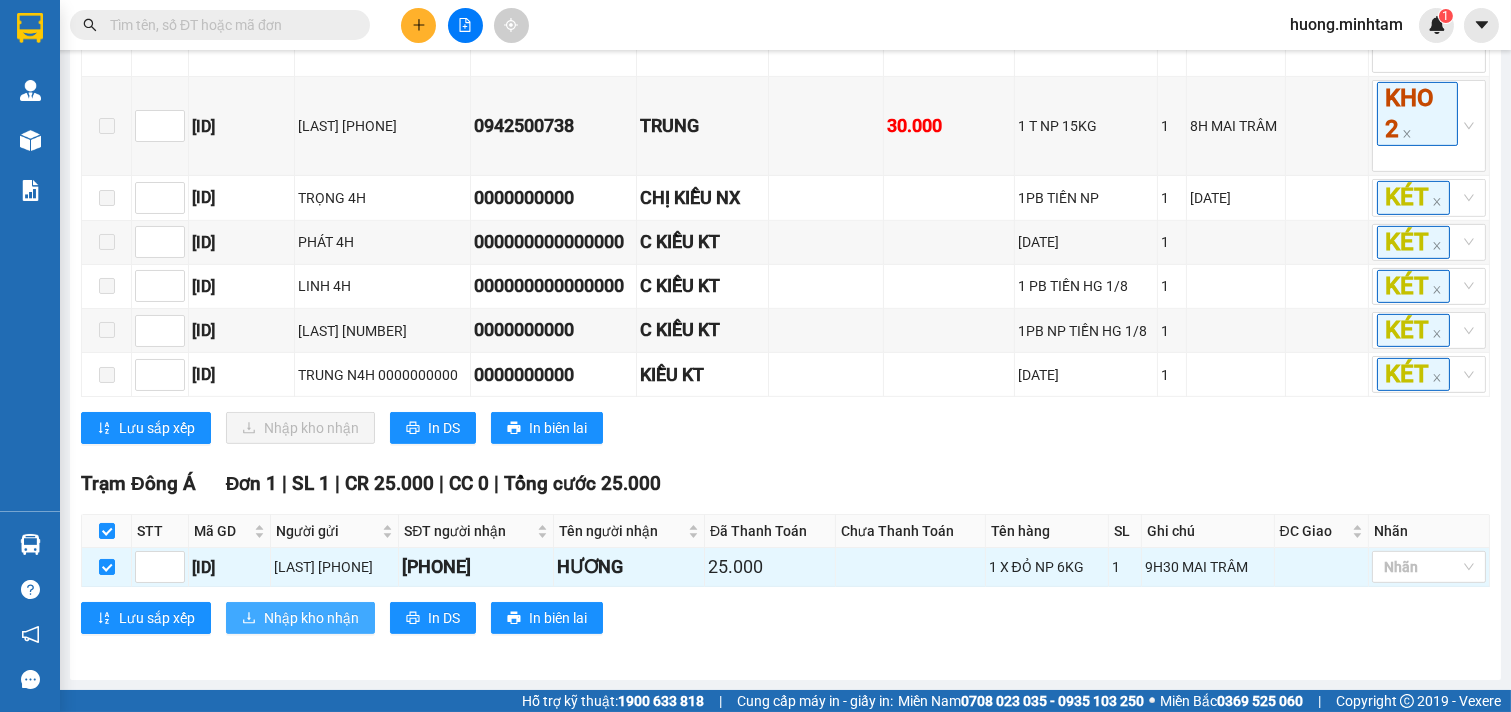 click on "Nhập kho nhận" at bounding box center [311, 618] 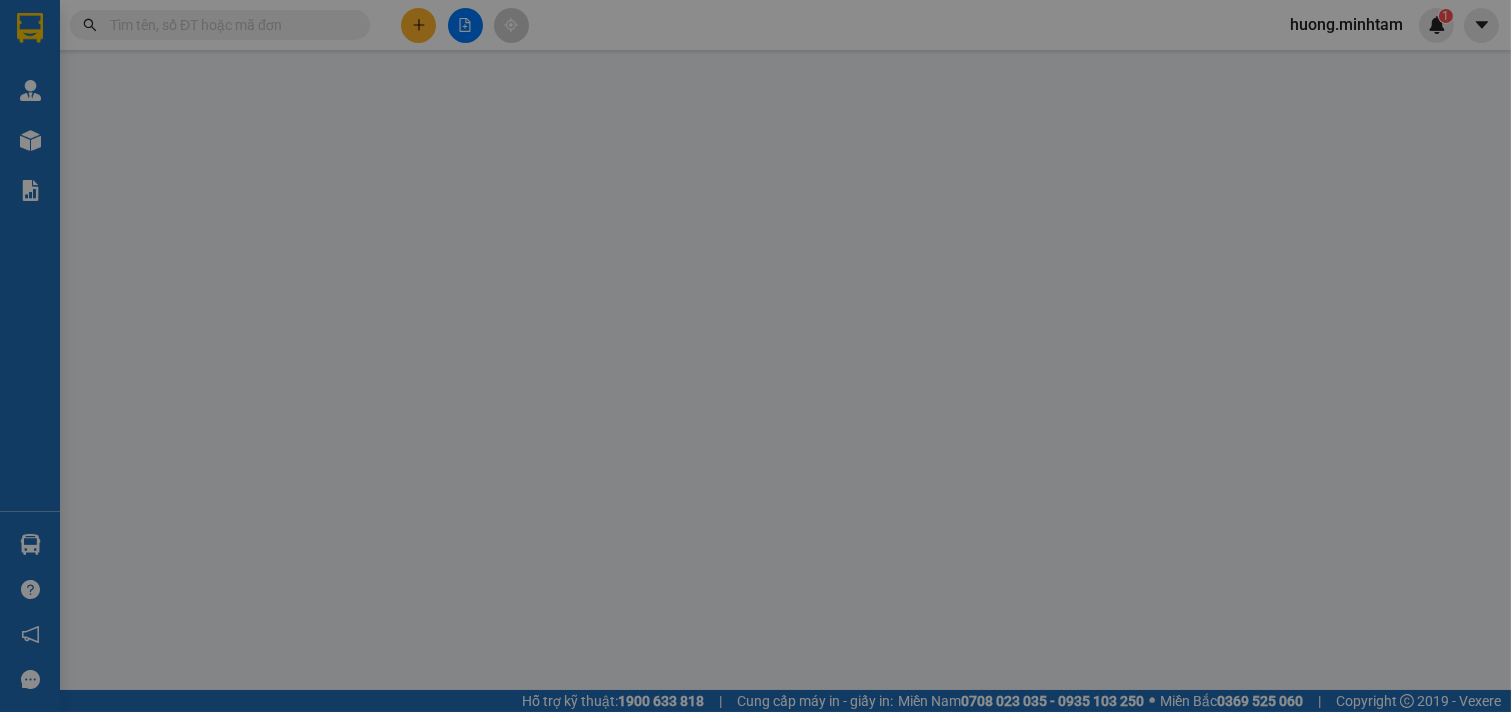 scroll, scrollTop: 0, scrollLeft: 0, axis: both 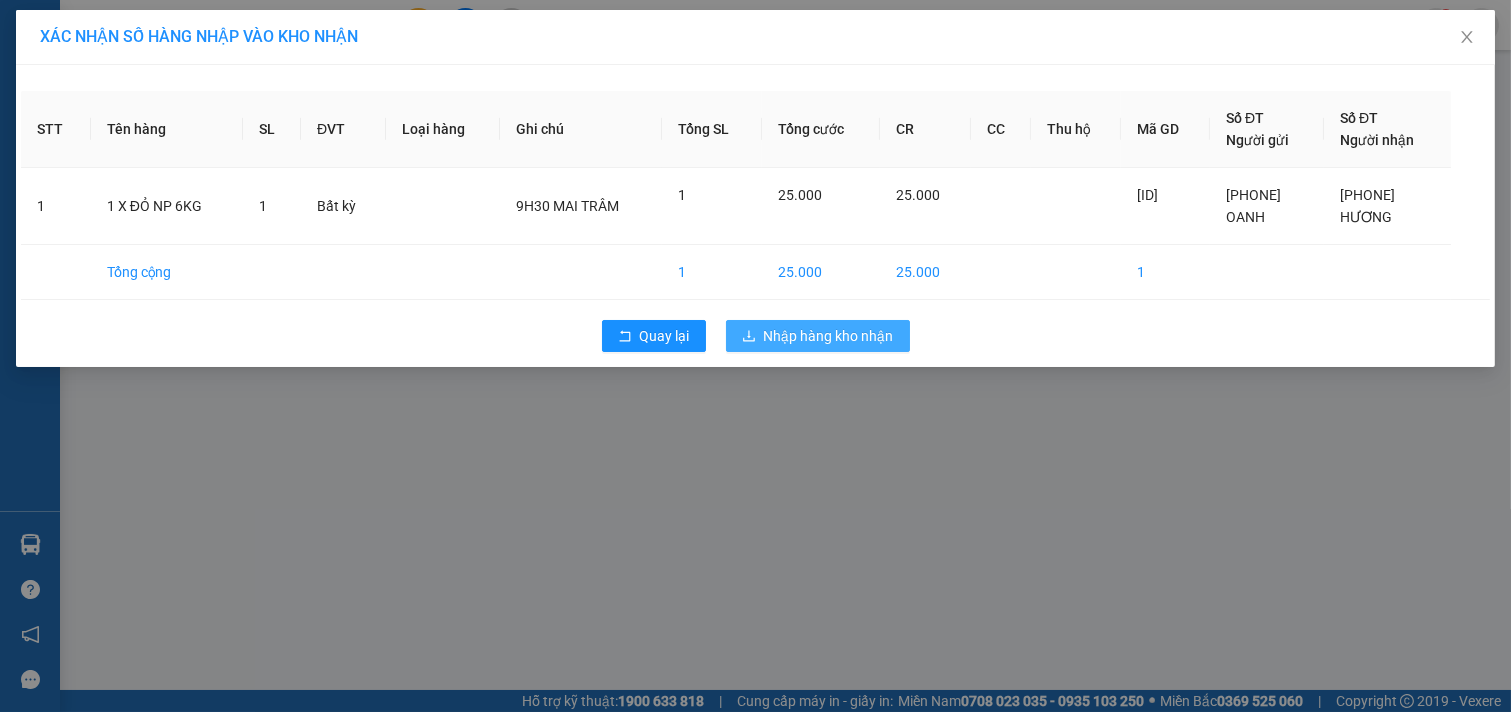 click on "Nhập hàng kho nhận" at bounding box center [829, 336] 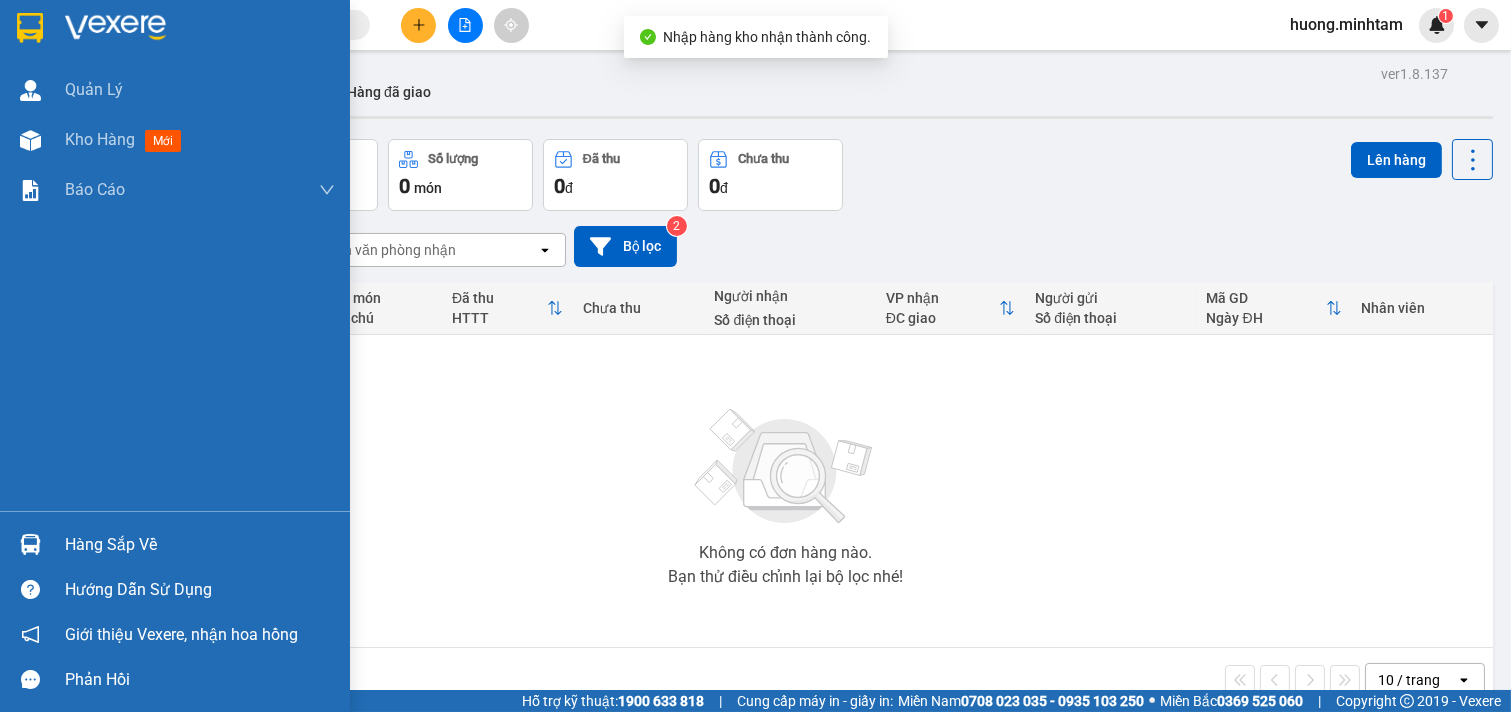 click on "Hàng sắp về" at bounding box center (200, 545) 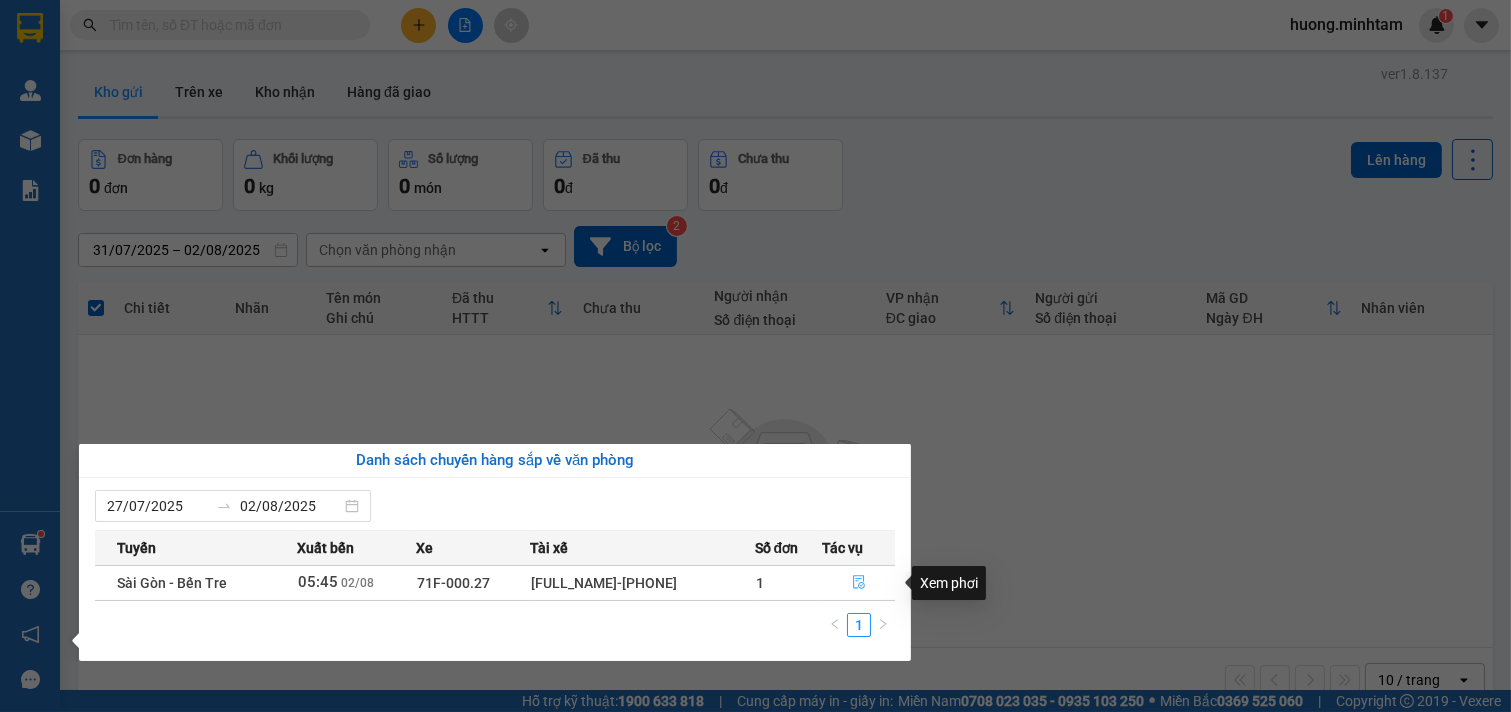 click 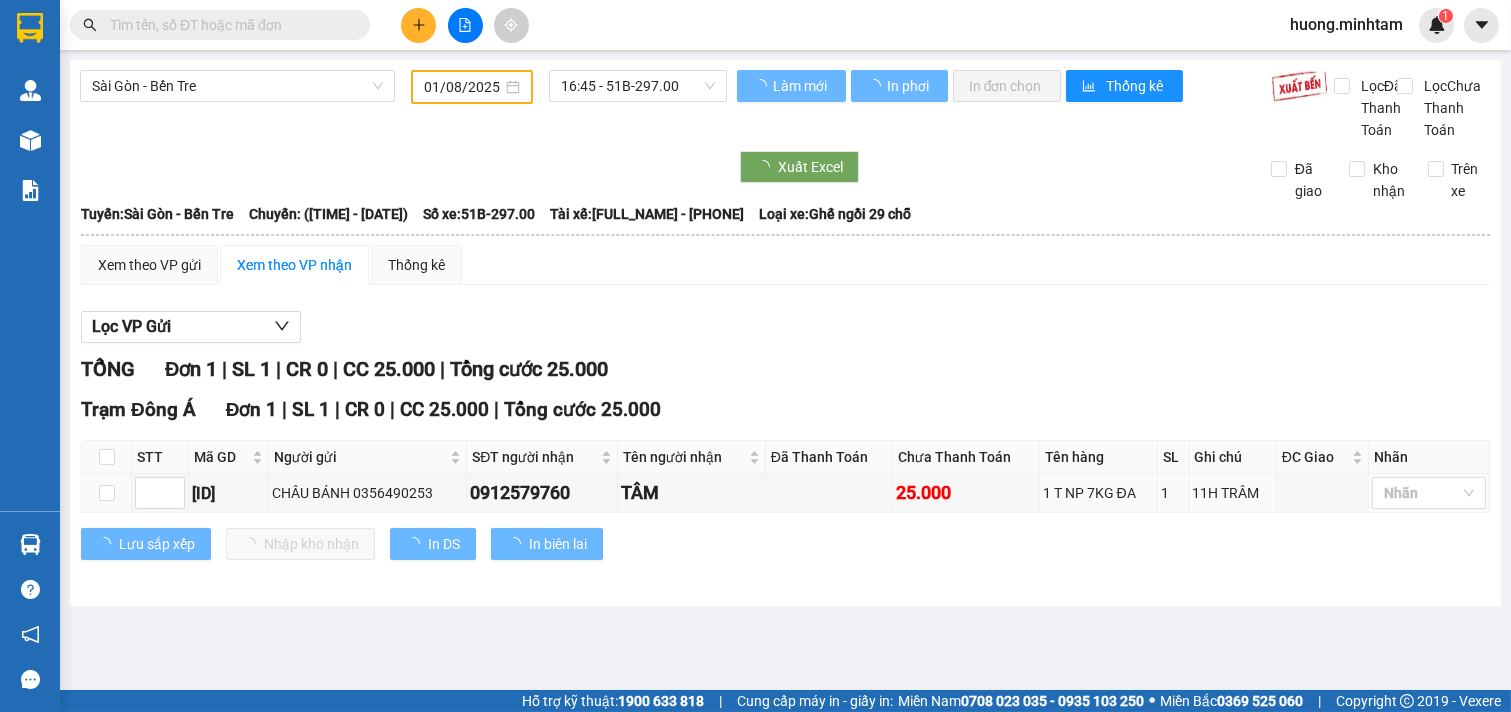 type on "02/08/2025" 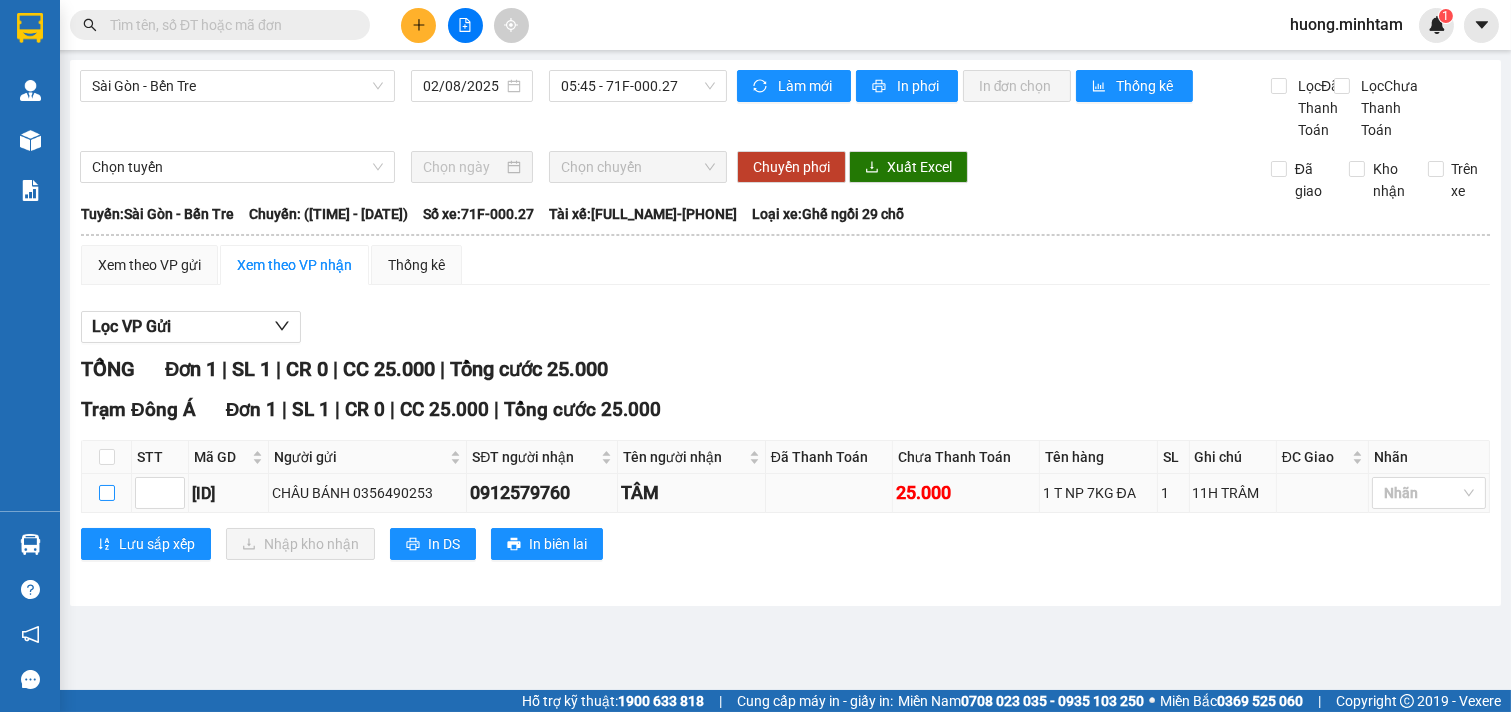 click at bounding box center [107, 493] 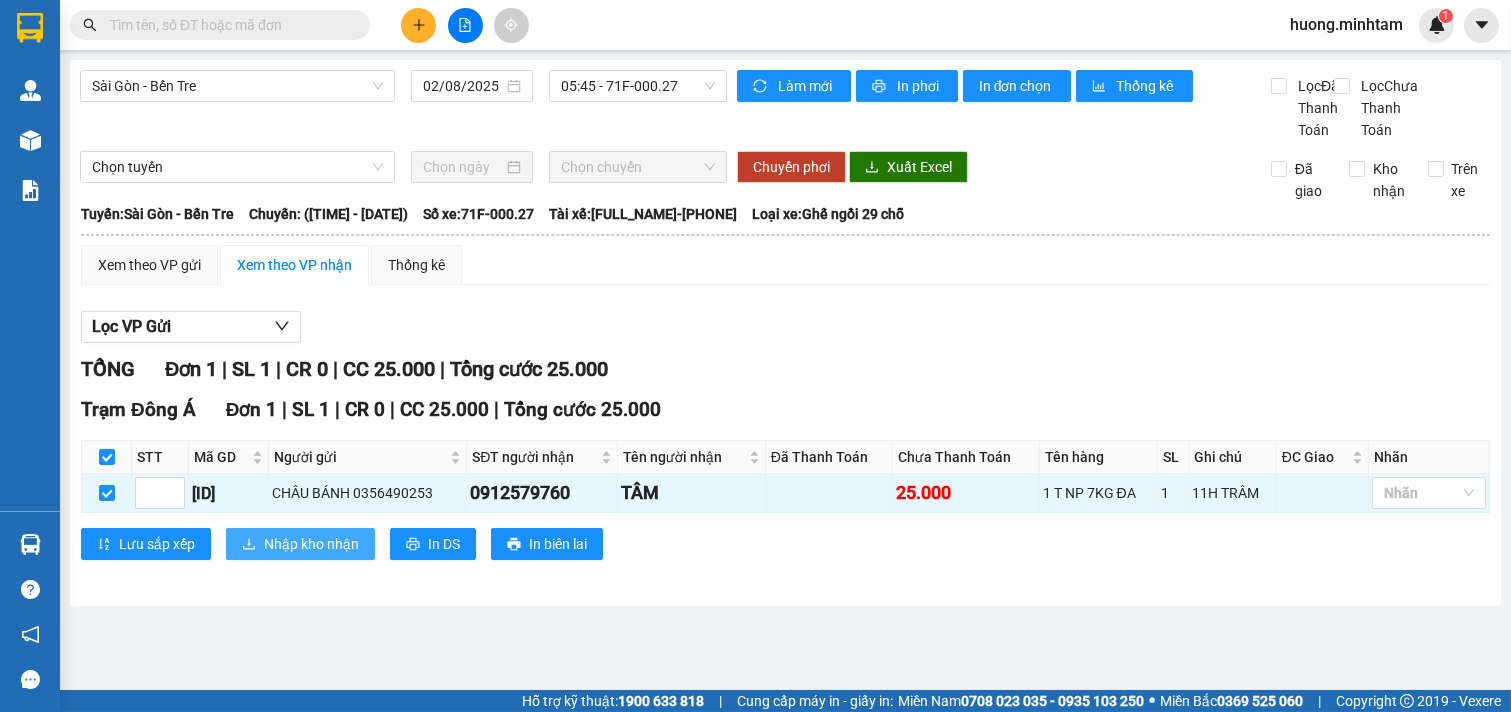 click on "Nhập kho nhận" at bounding box center [311, 544] 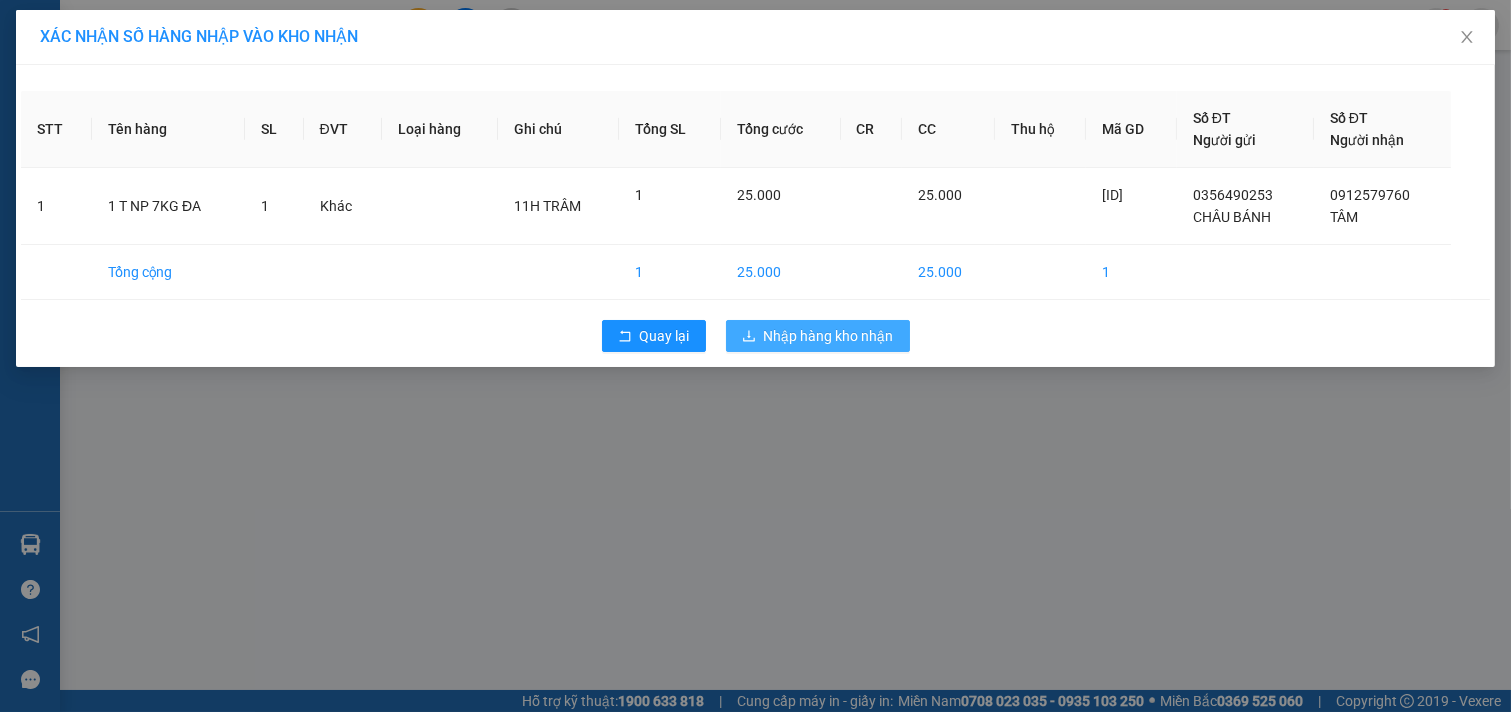 click on "Nhập hàng kho nhận" at bounding box center (829, 336) 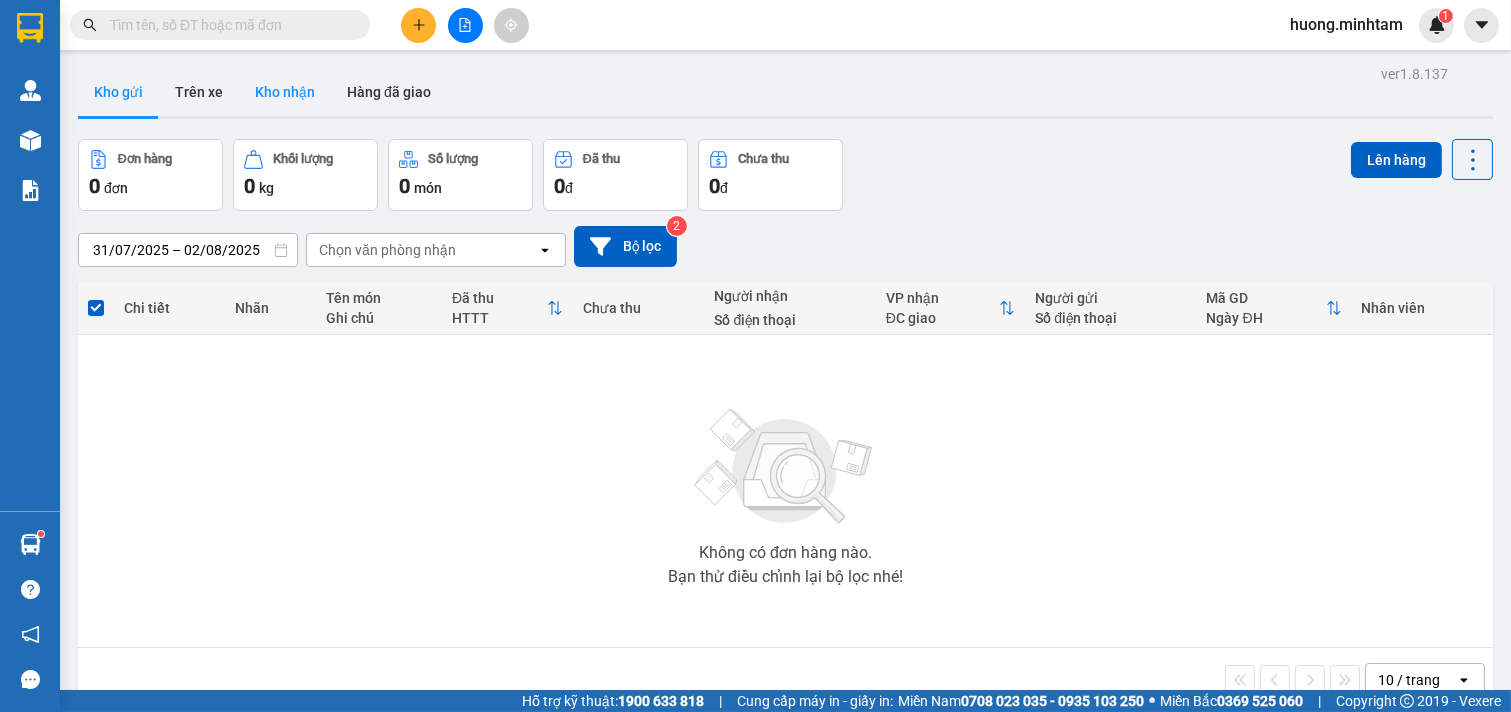 click on "Kho nhận" at bounding box center (285, 92) 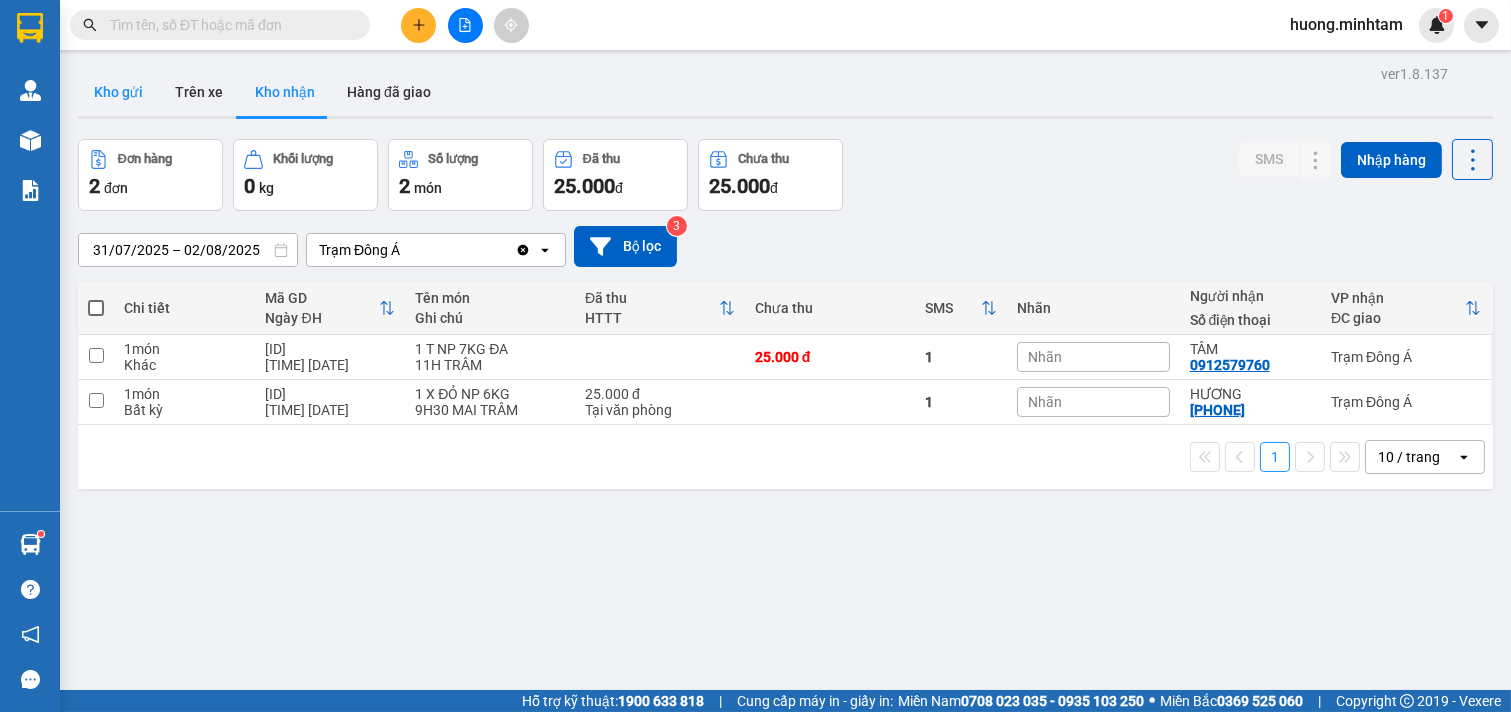 click on "Kho gửi" at bounding box center [118, 92] 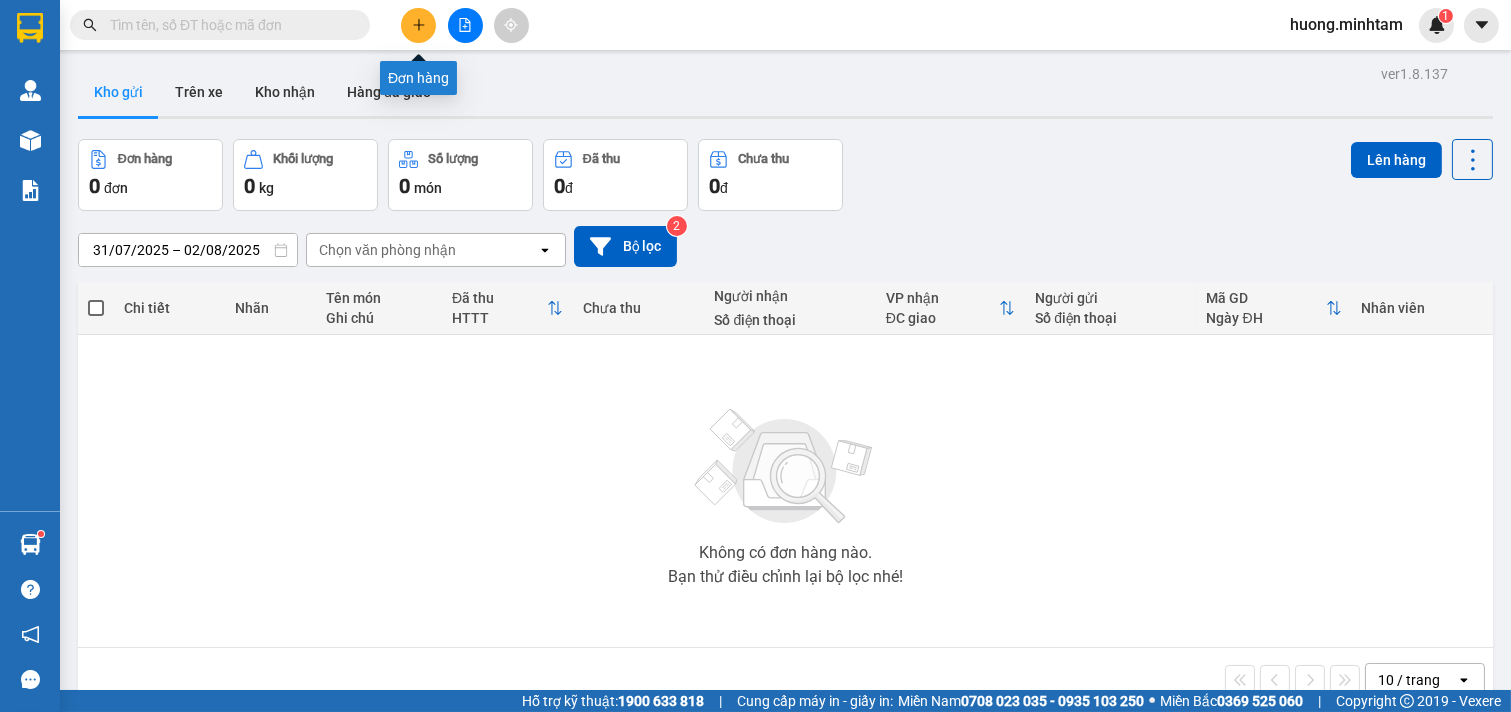 click at bounding box center (418, 25) 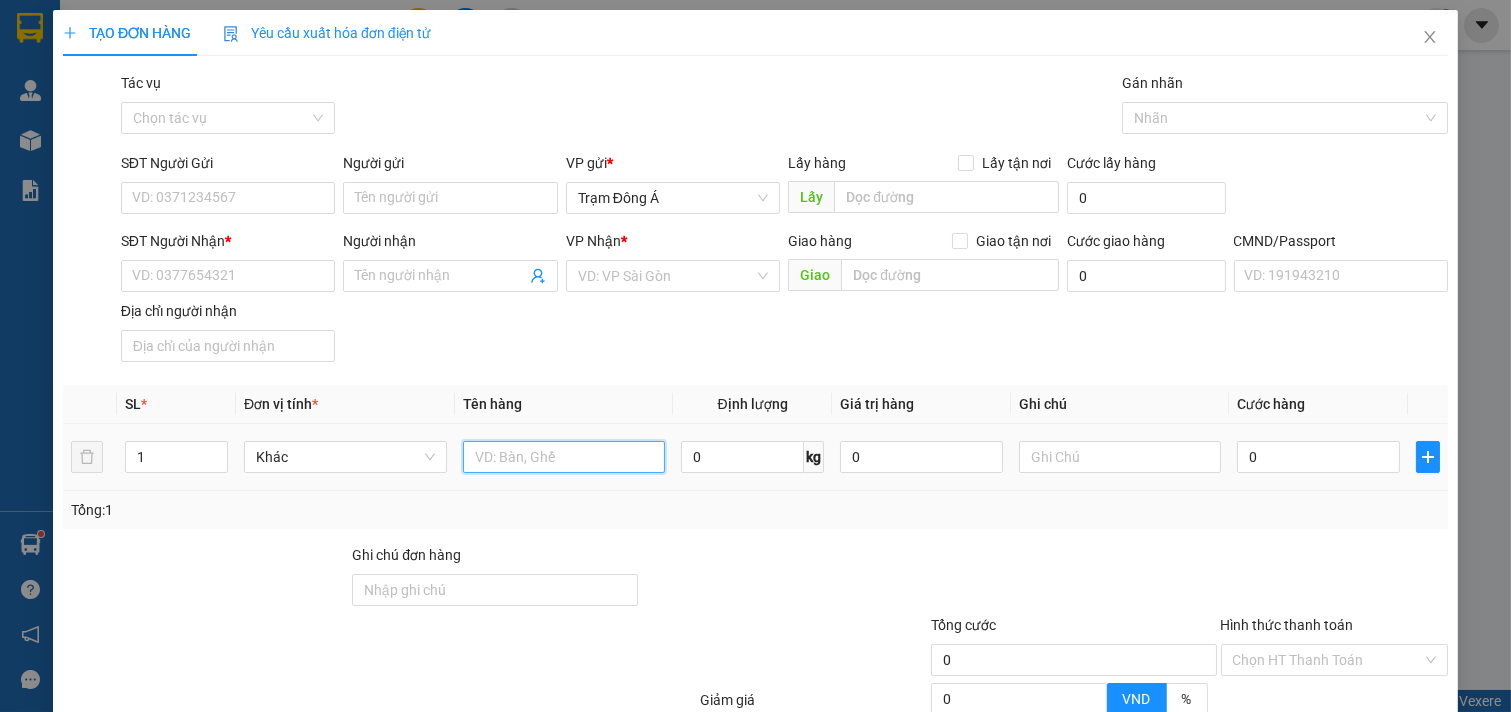 click at bounding box center (564, 457) 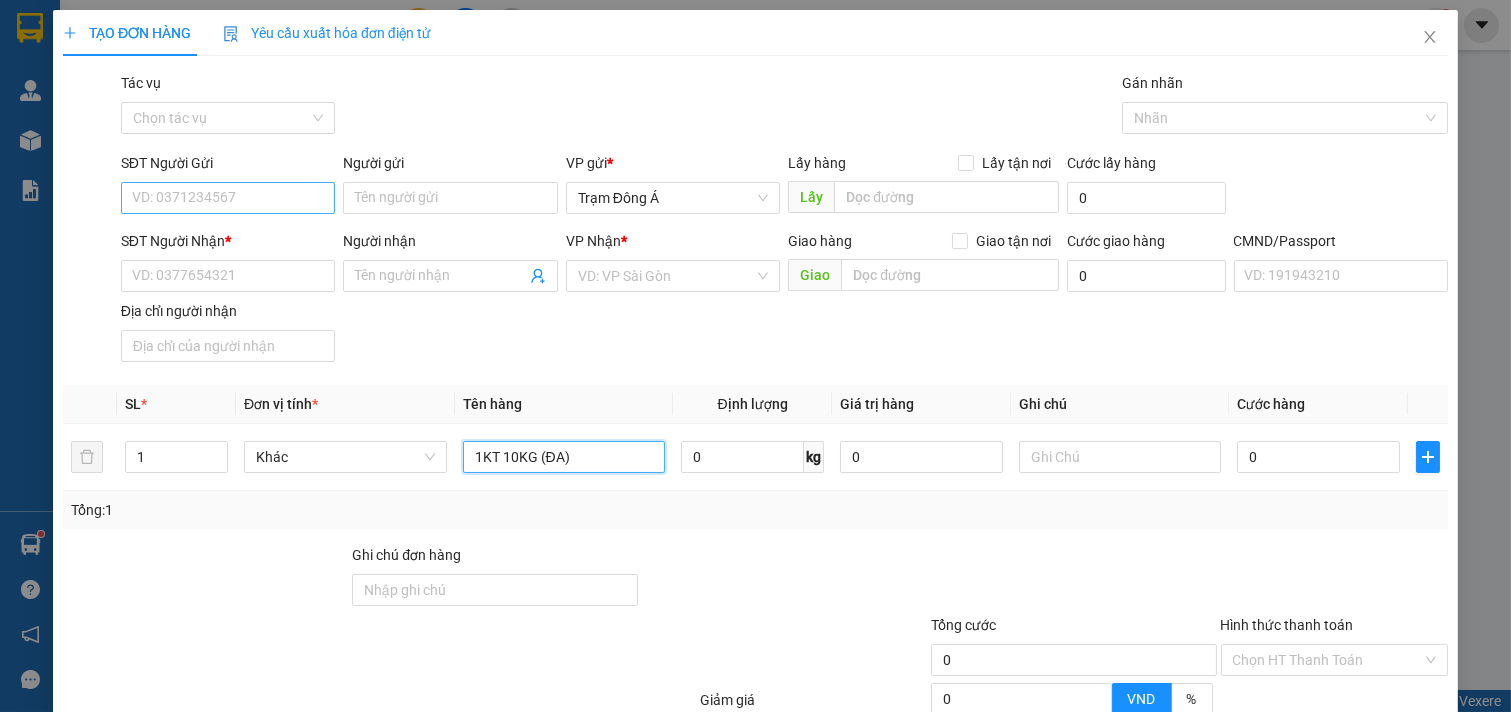 type on "1KT 10KG (ĐA)" 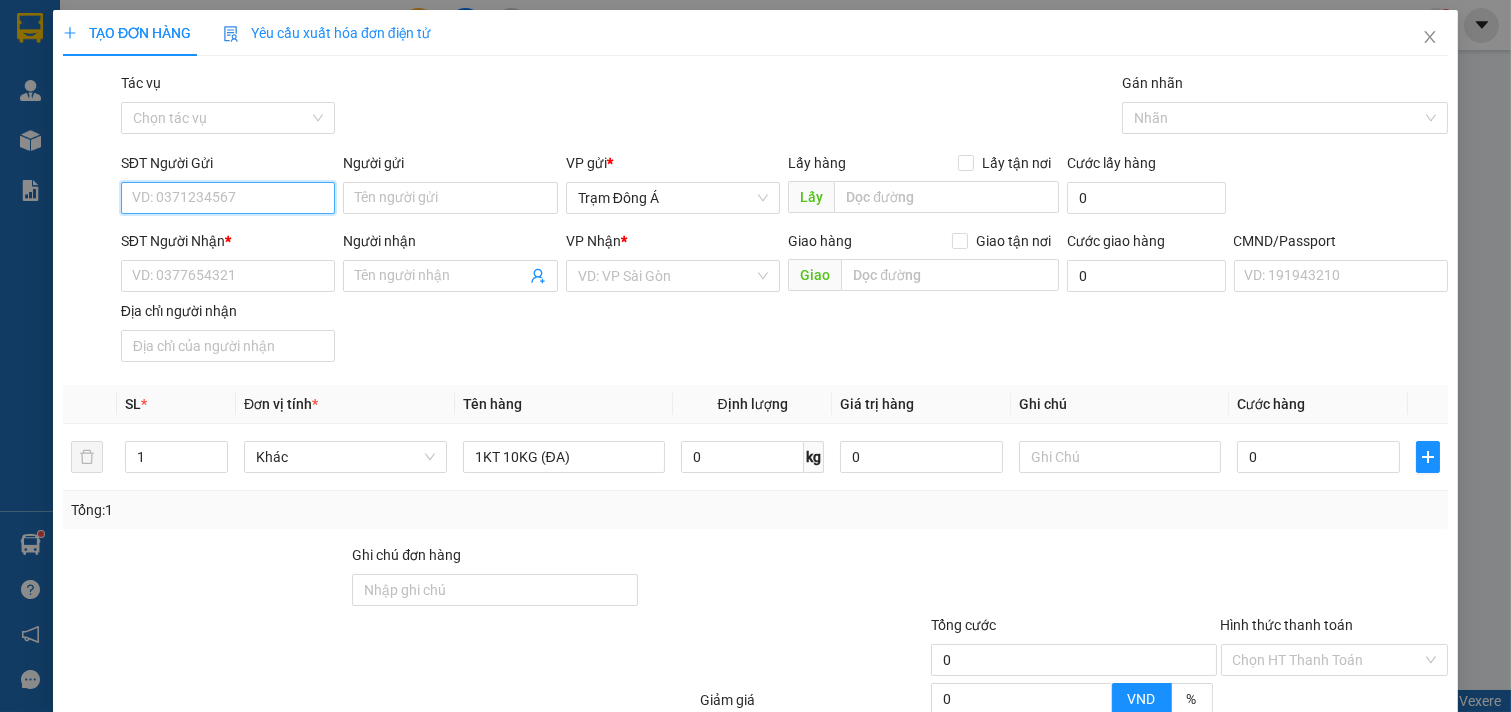 click on "SĐT Người Gửi" at bounding box center (228, 198) 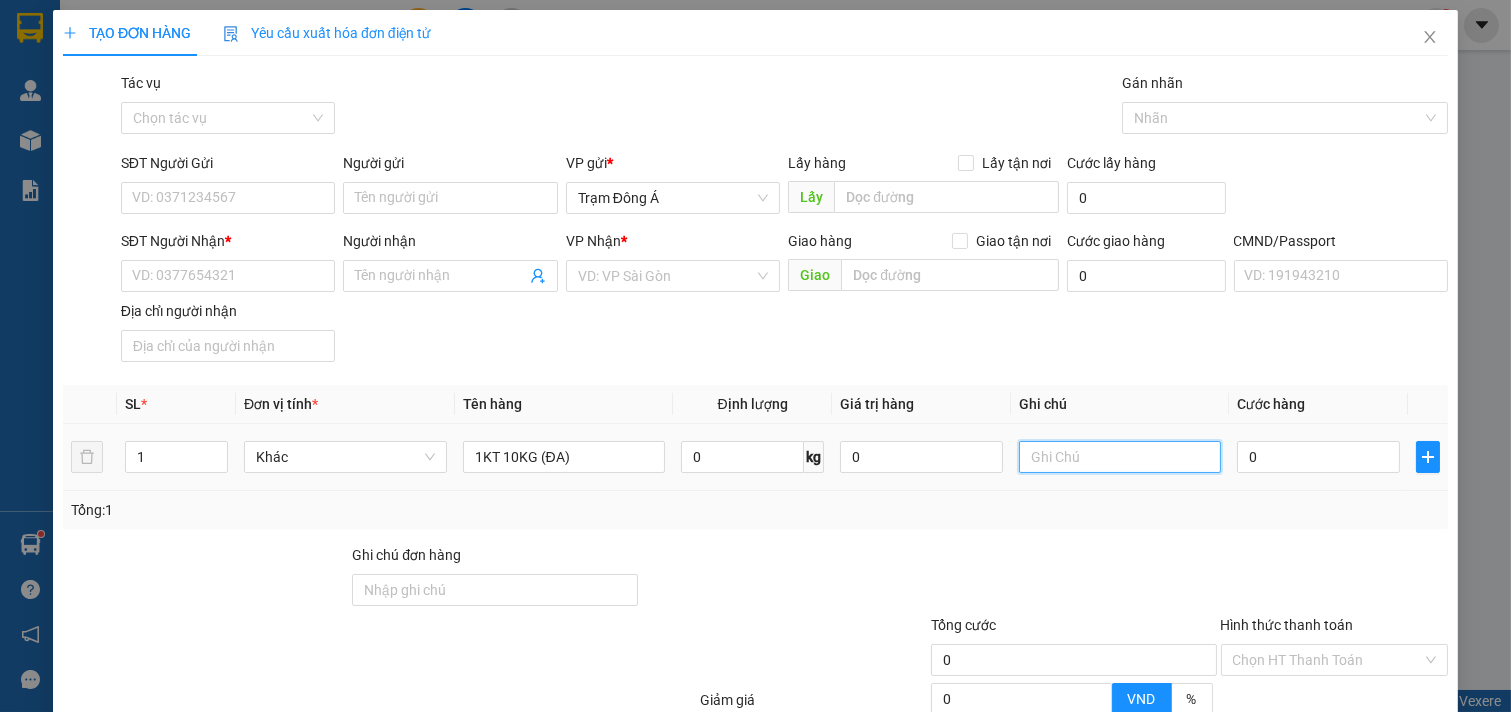 click at bounding box center [1120, 457] 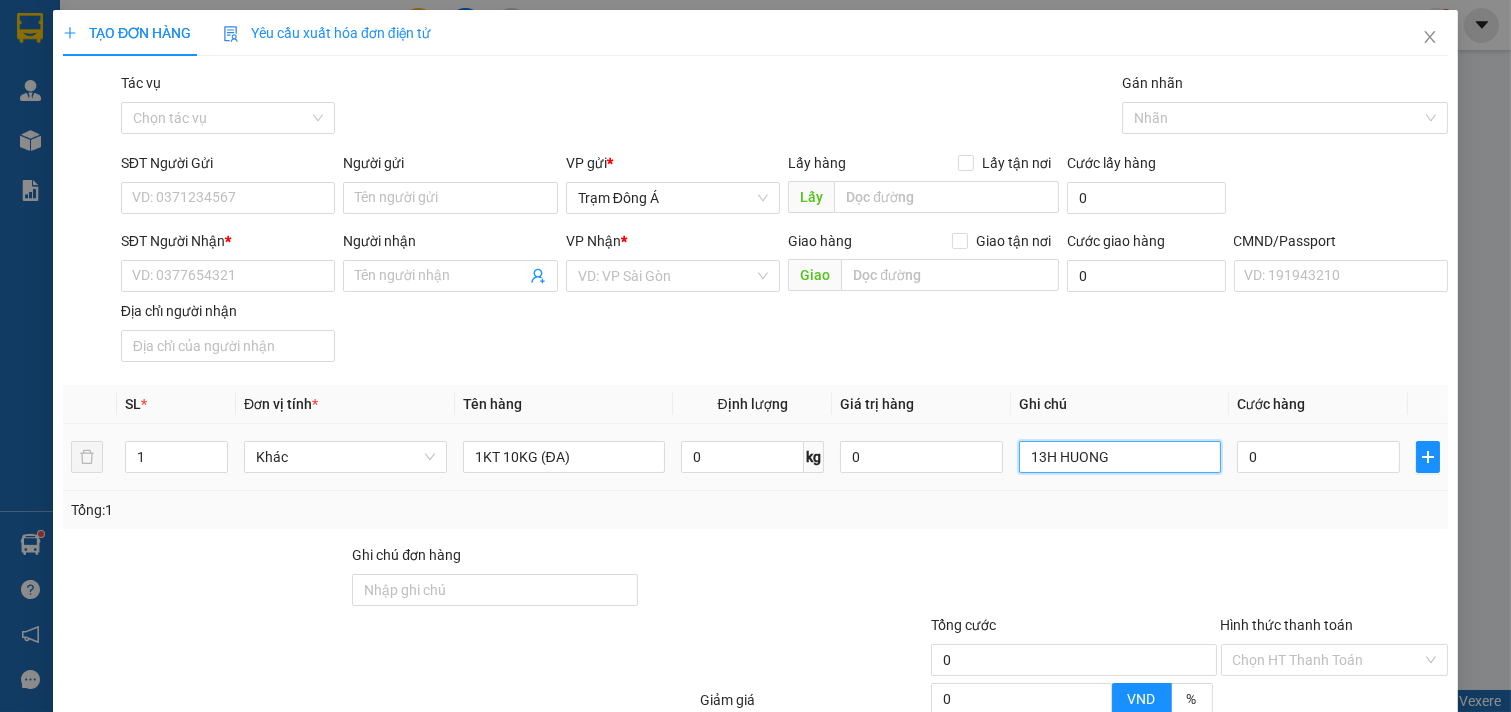 type on "13H HUONG" 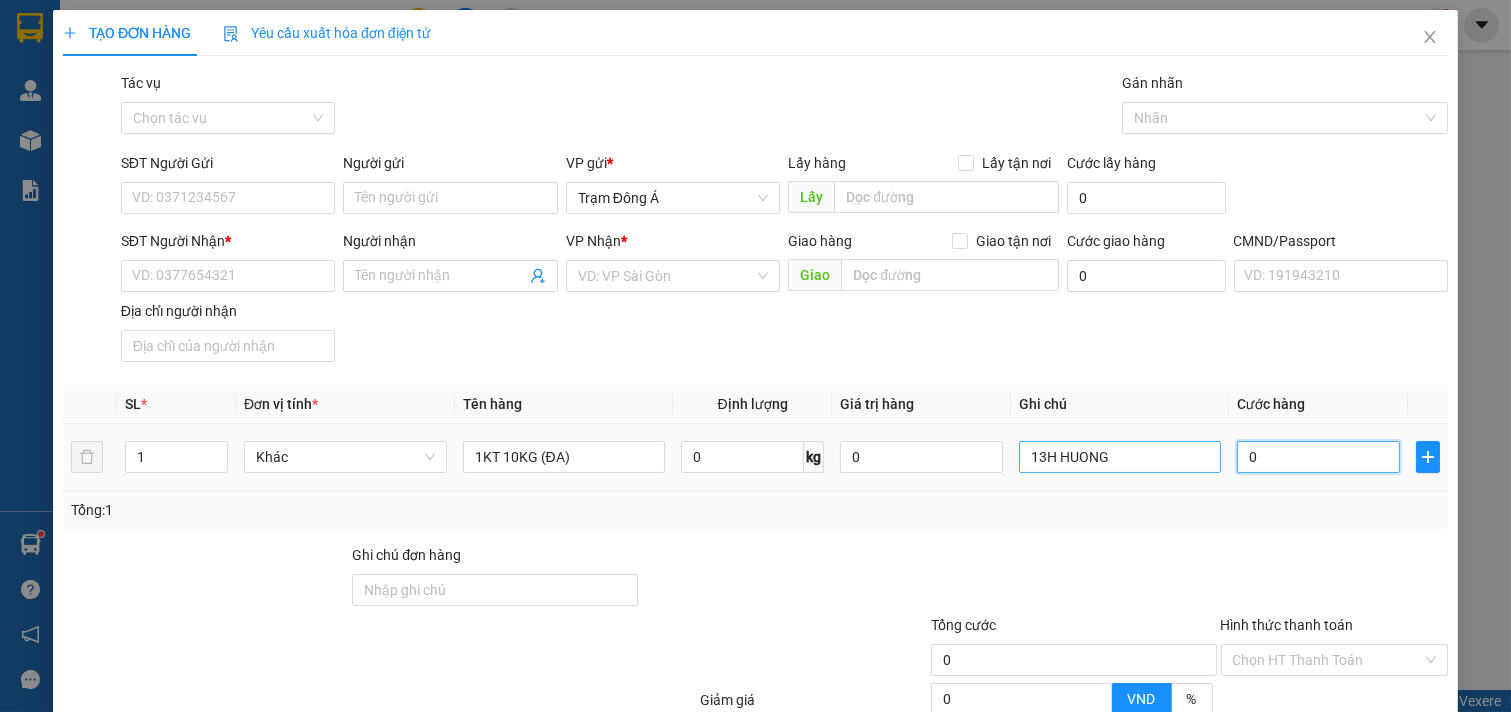 type on "3" 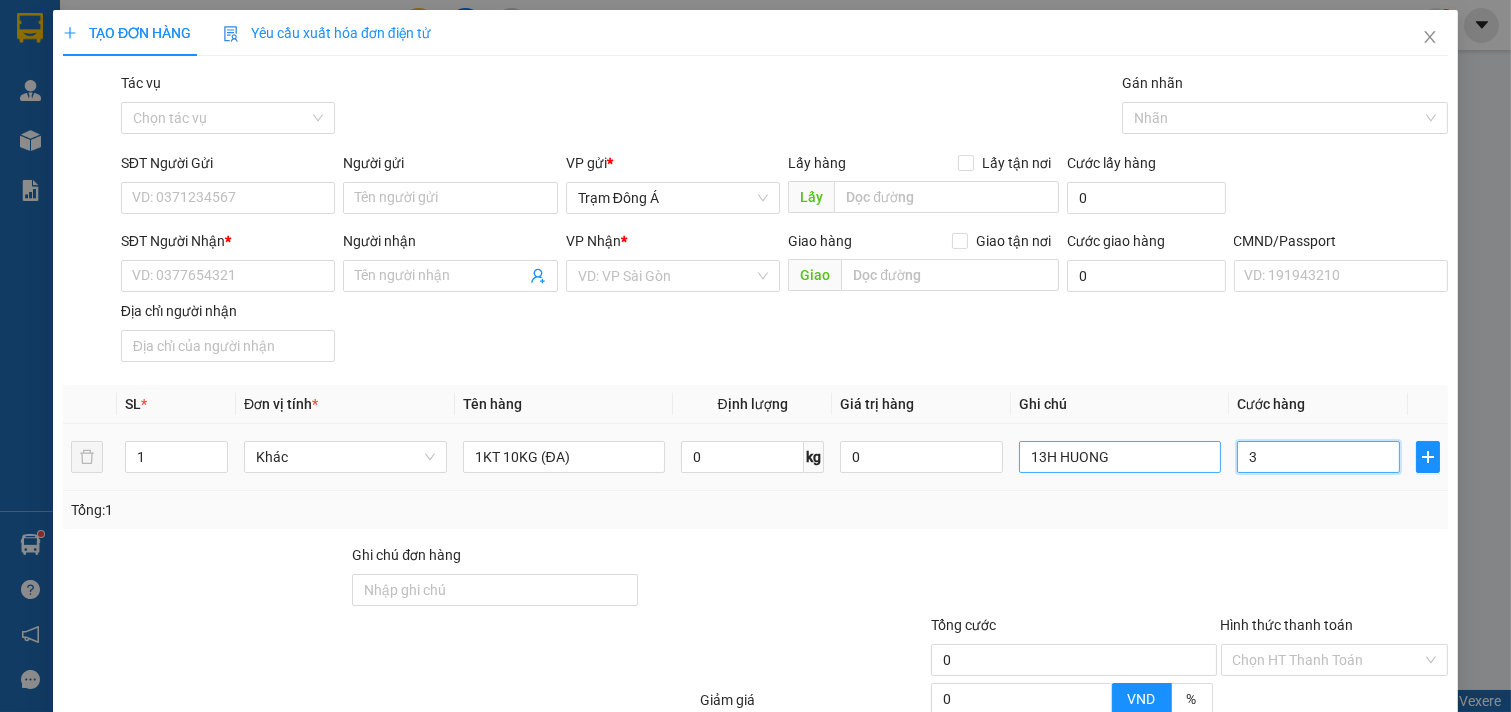 type on "3" 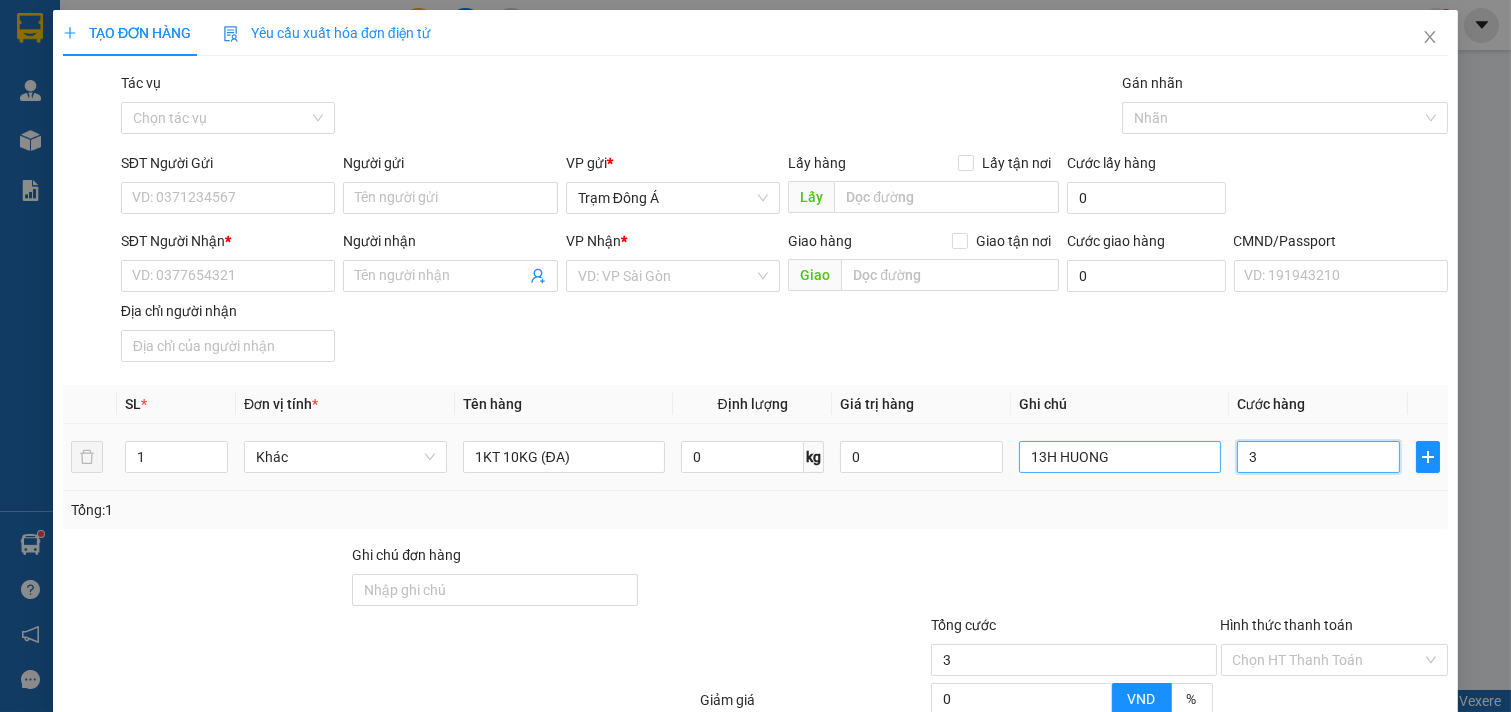 type on "30" 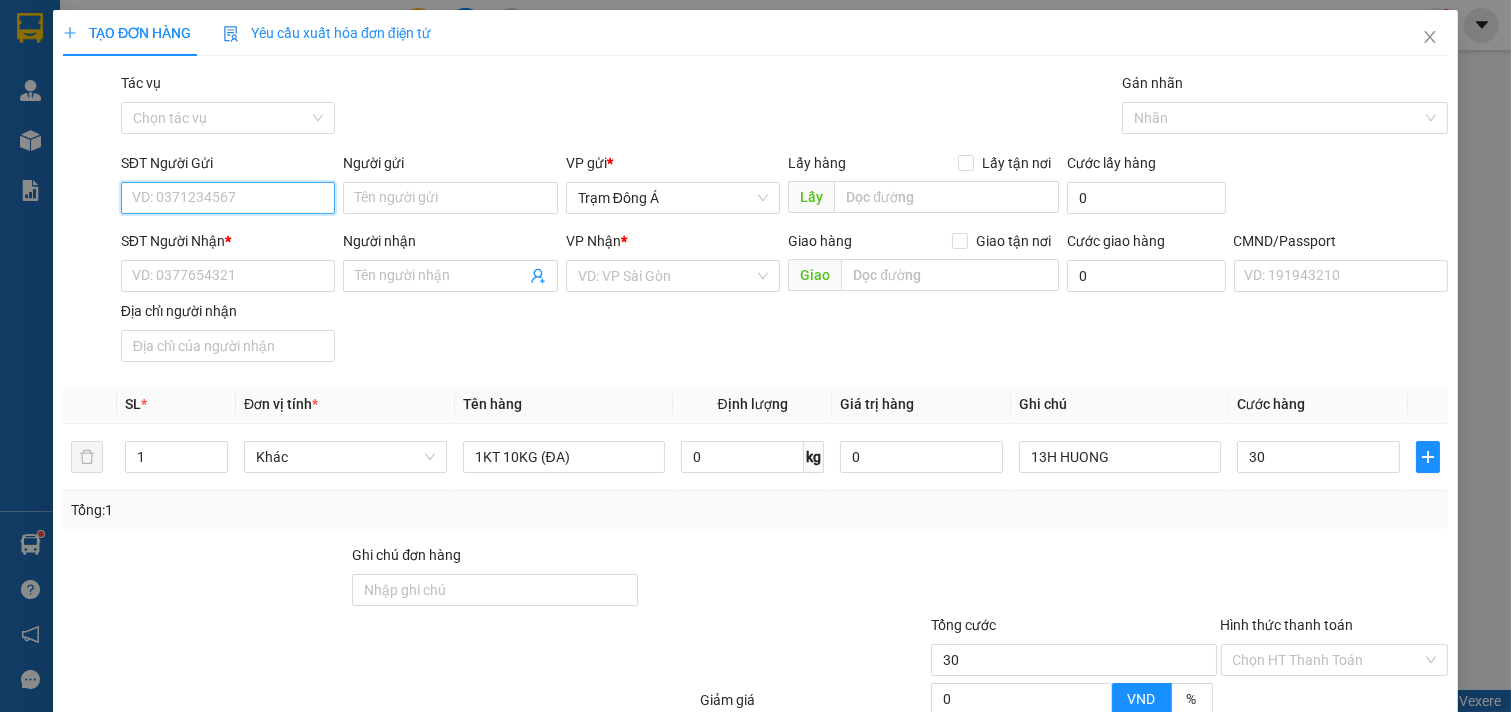 type on "30.000" 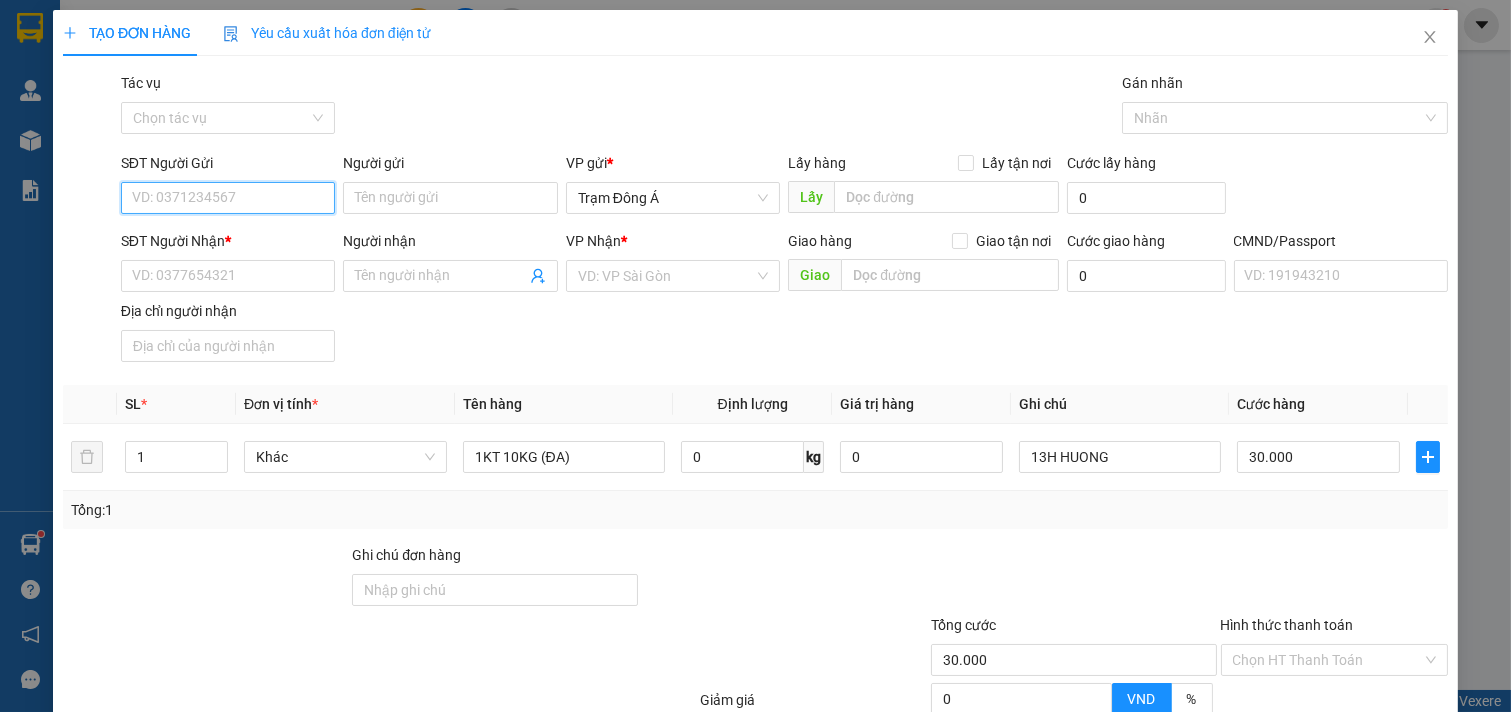 click on "SĐT Người Gửi" at bounding box center (228, 198) 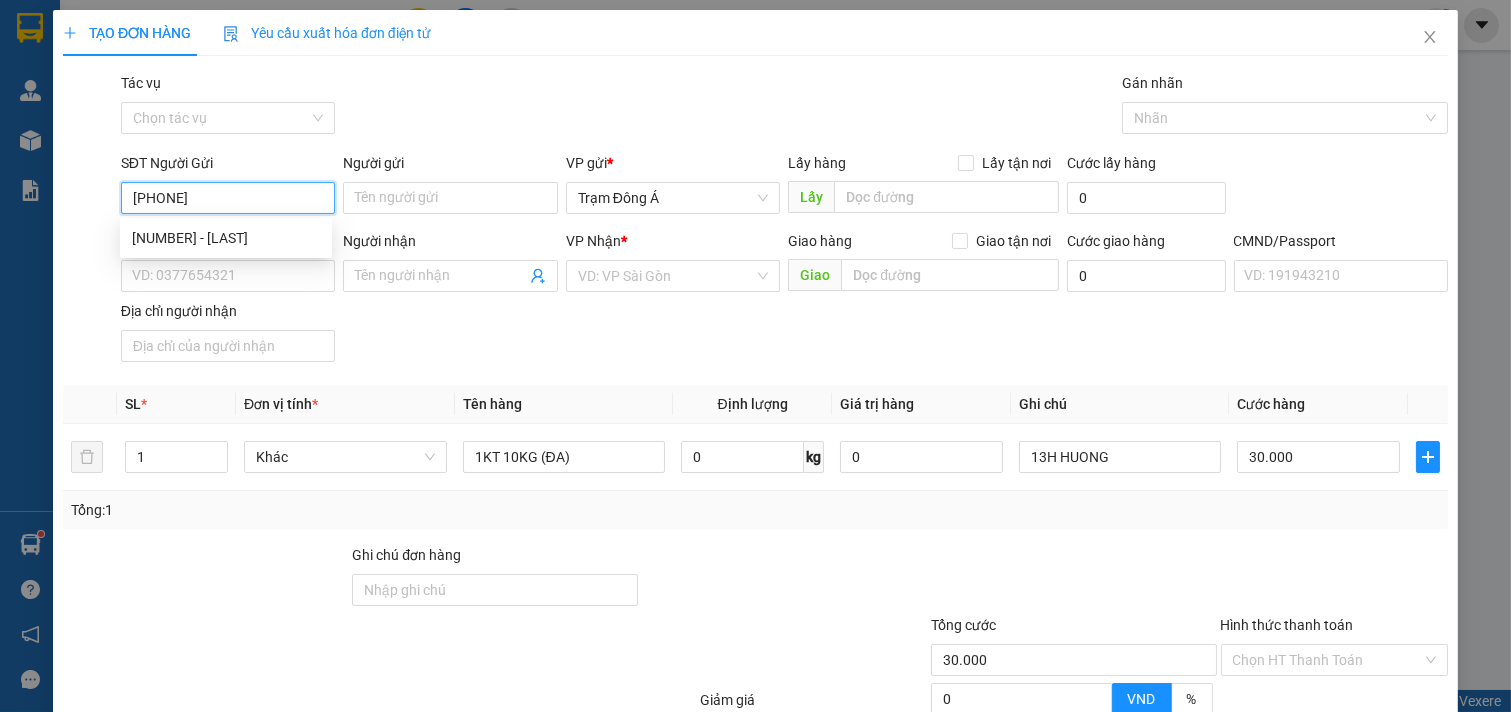 type on "[PHONE]" 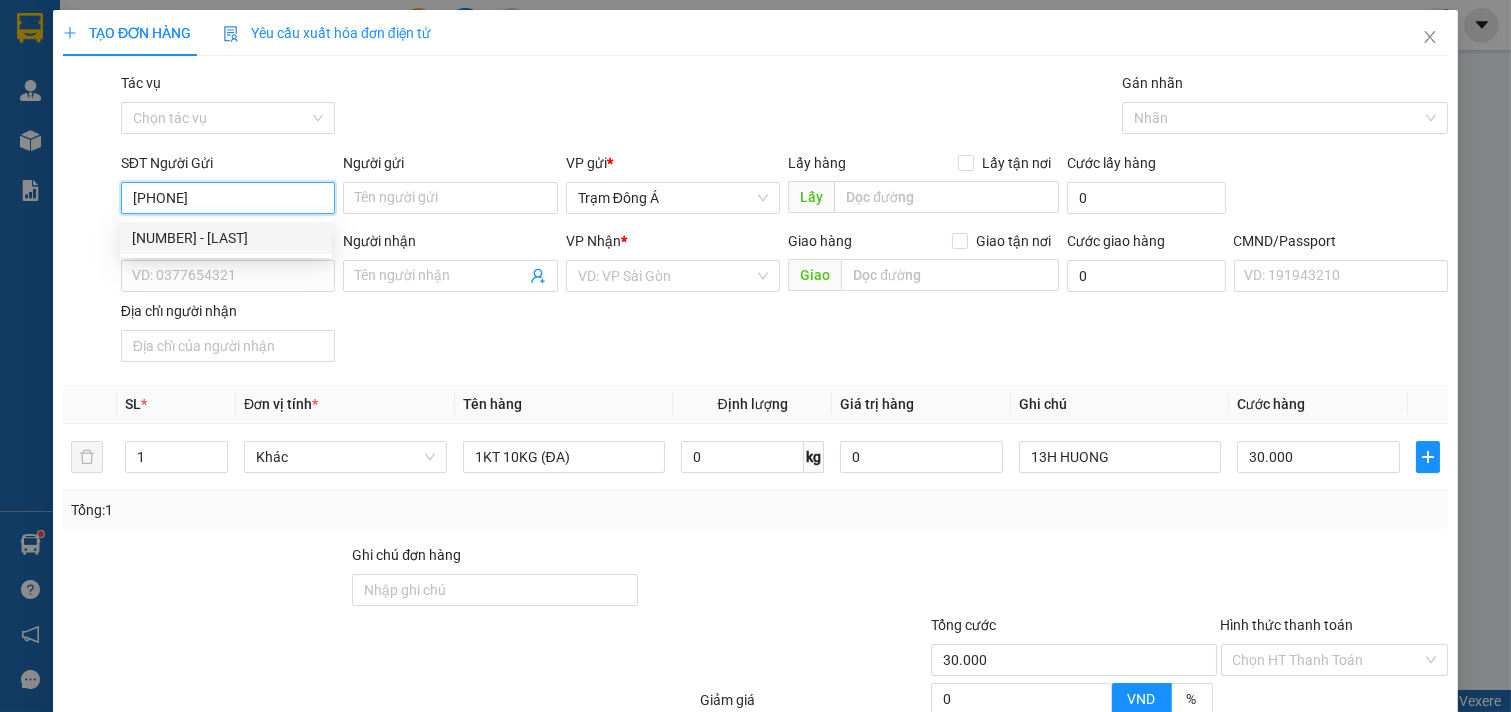 click on "[NUMBER] - [LAST]" at bounding box center (226, 238) 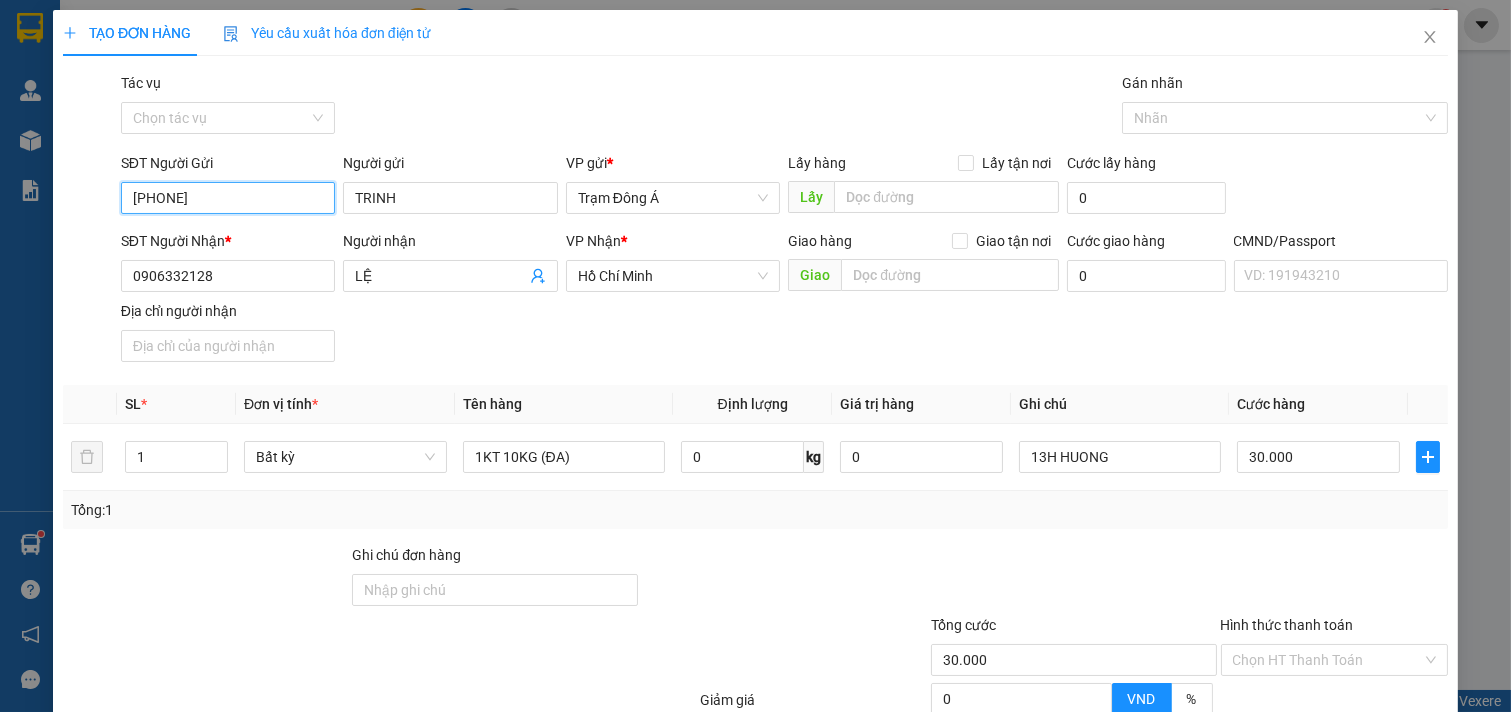 scroll, scrollTop: 200, scrollLeft: 0, axis: vertical 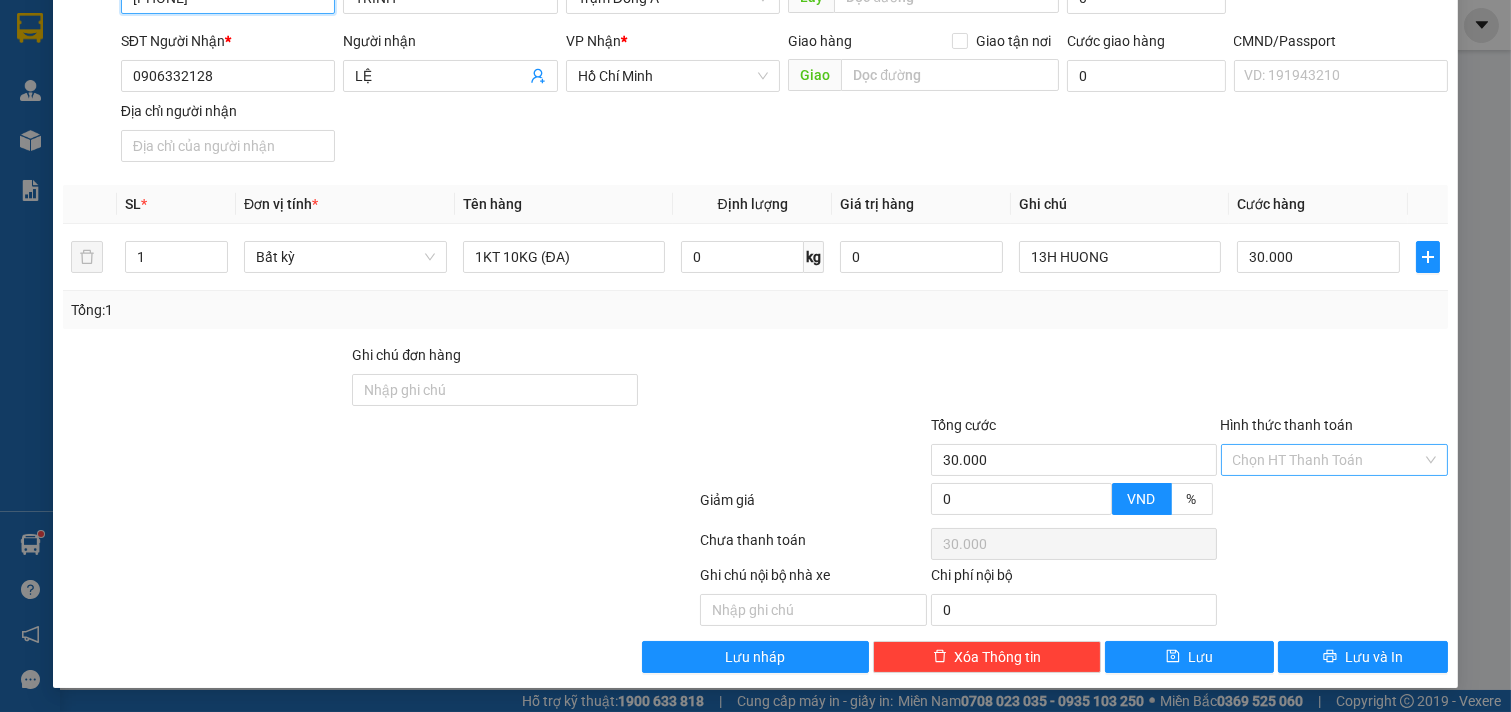 type on "[PHONE]" 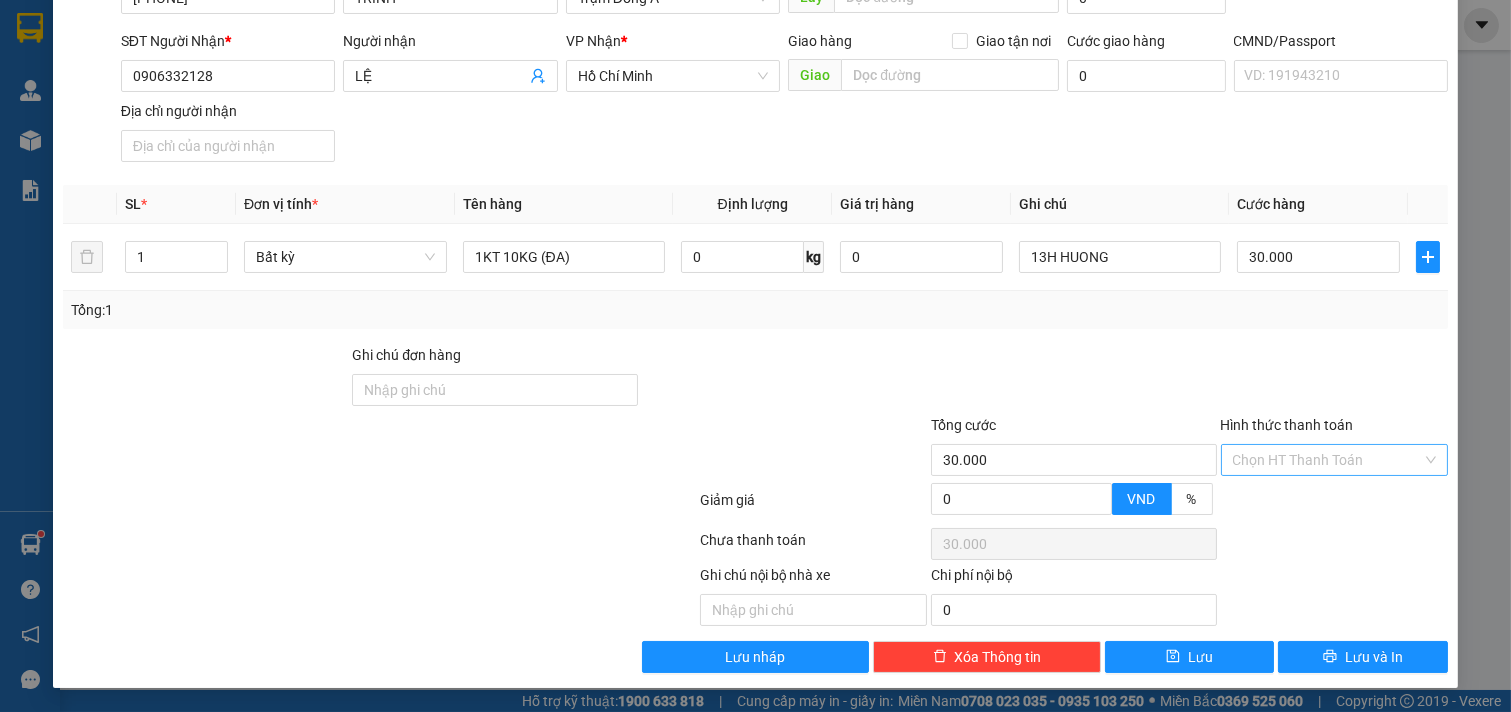 click on "Hình thức thanh toán" at bounding box center [1328, 460] 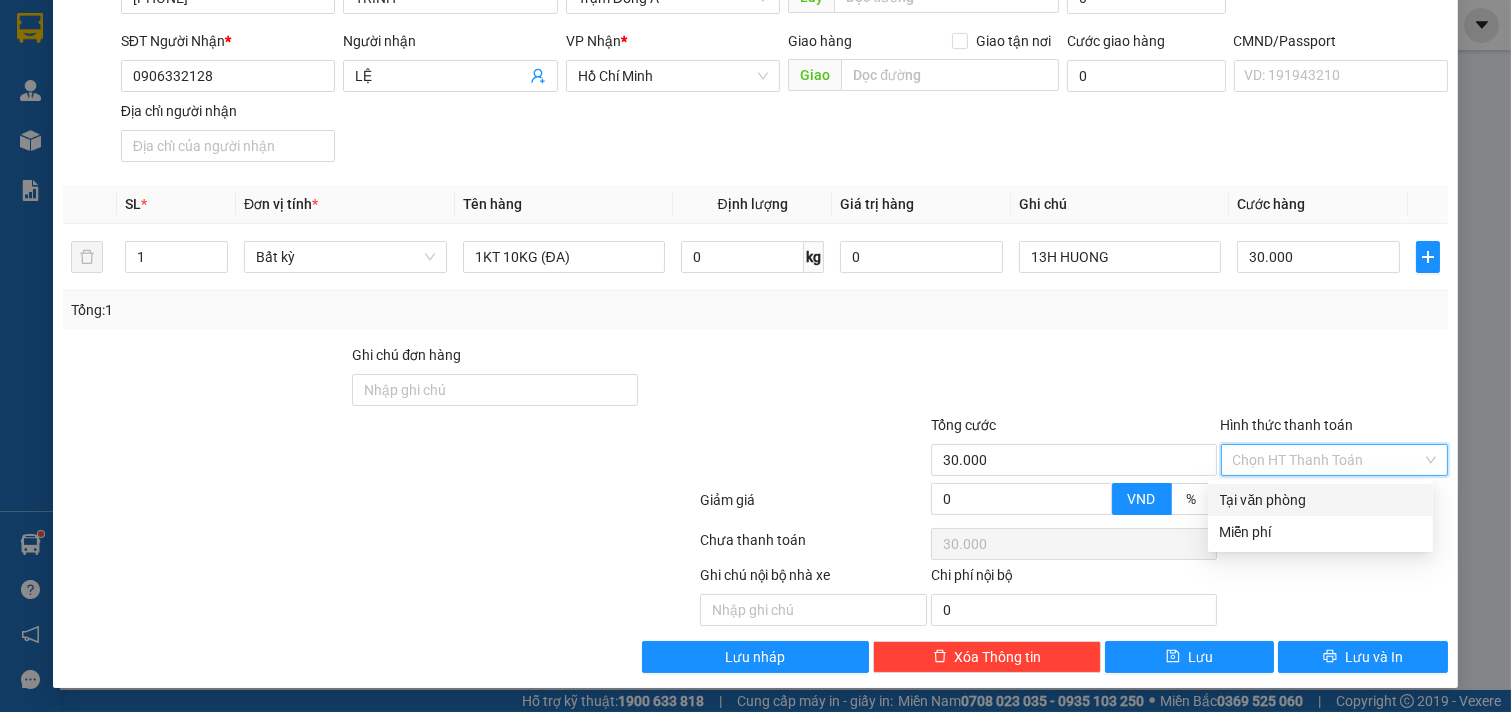 click on "Tại văn phòng" at bounding box center [1320, 500] 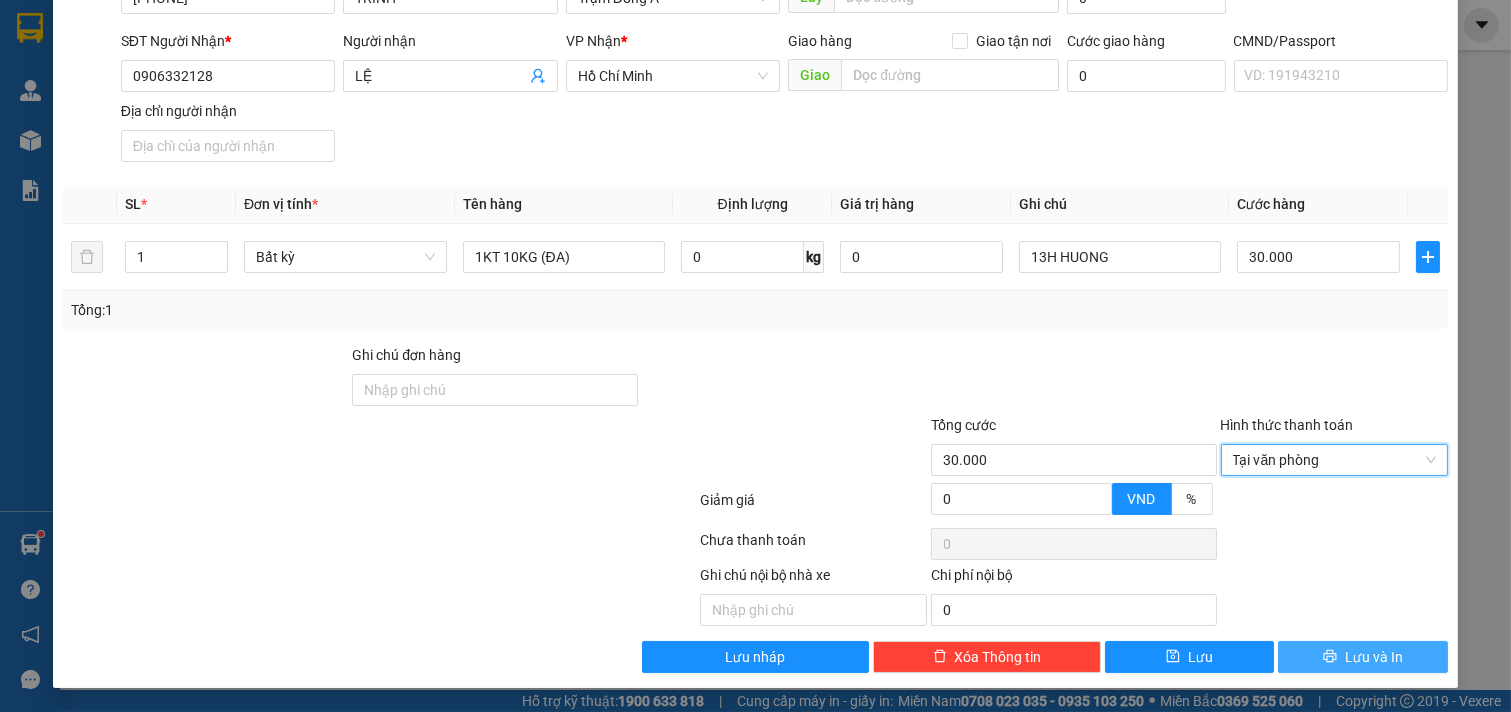 click on "Lưu và In" at bounding box center [1374, 657] 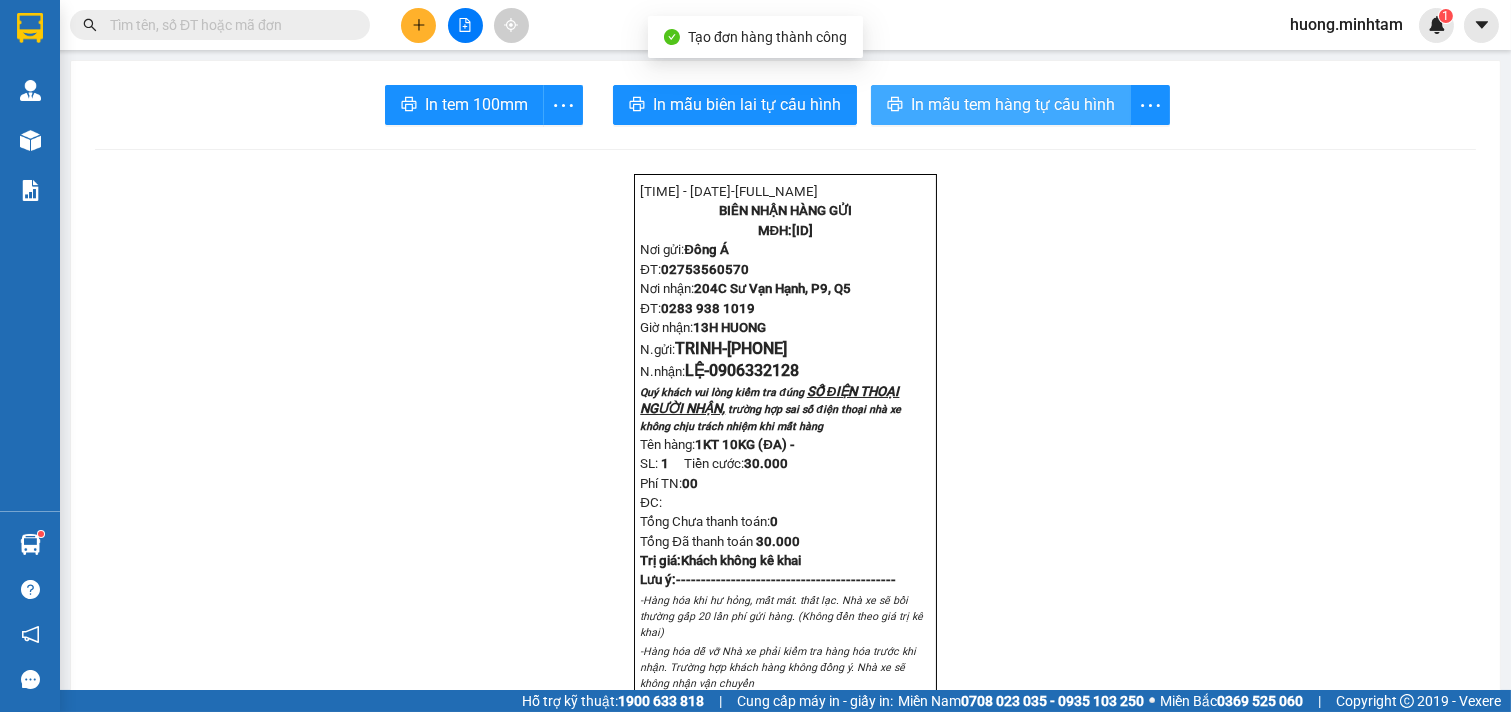 click on "In mẫu tem hàng tự cấu hình" at bounding box center (1013, 104) 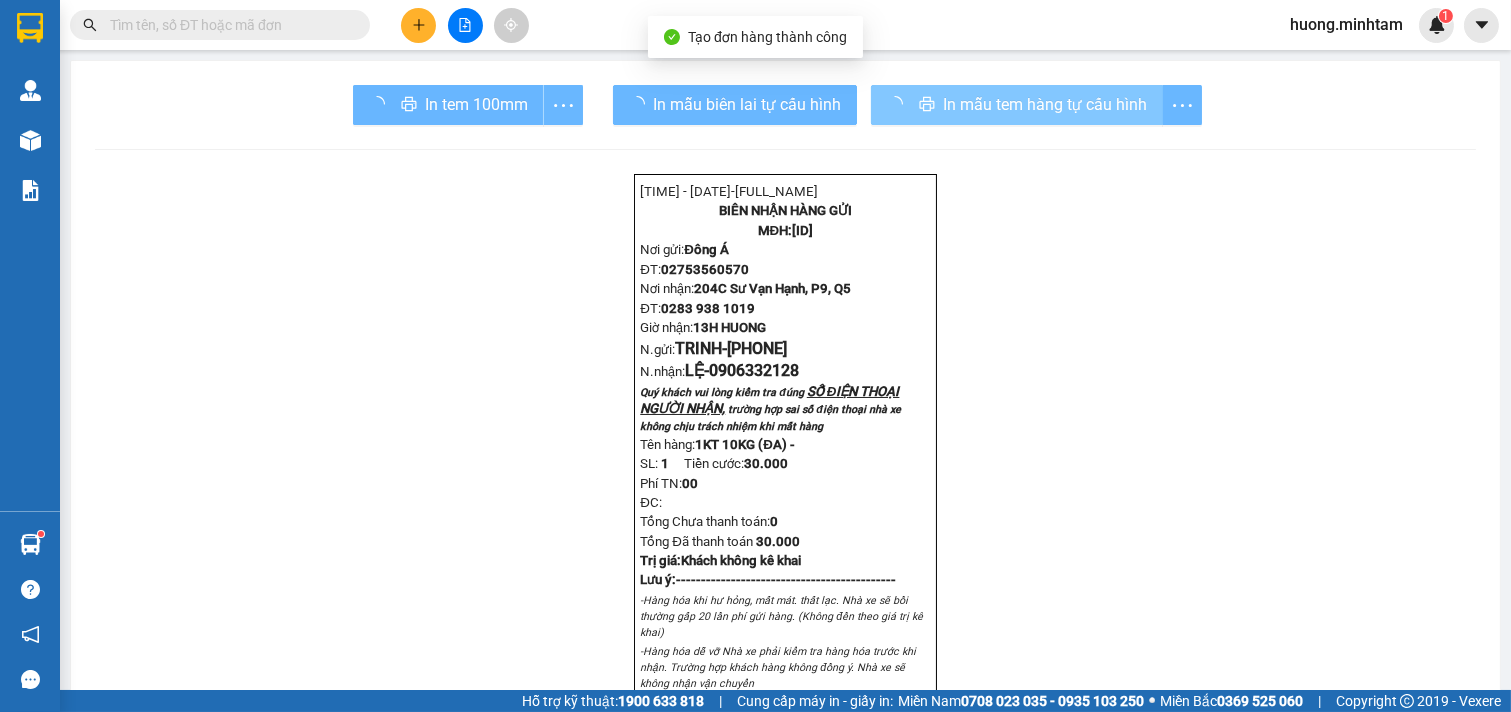 click on "In tem 100mm" at bounding box center [468, 105] 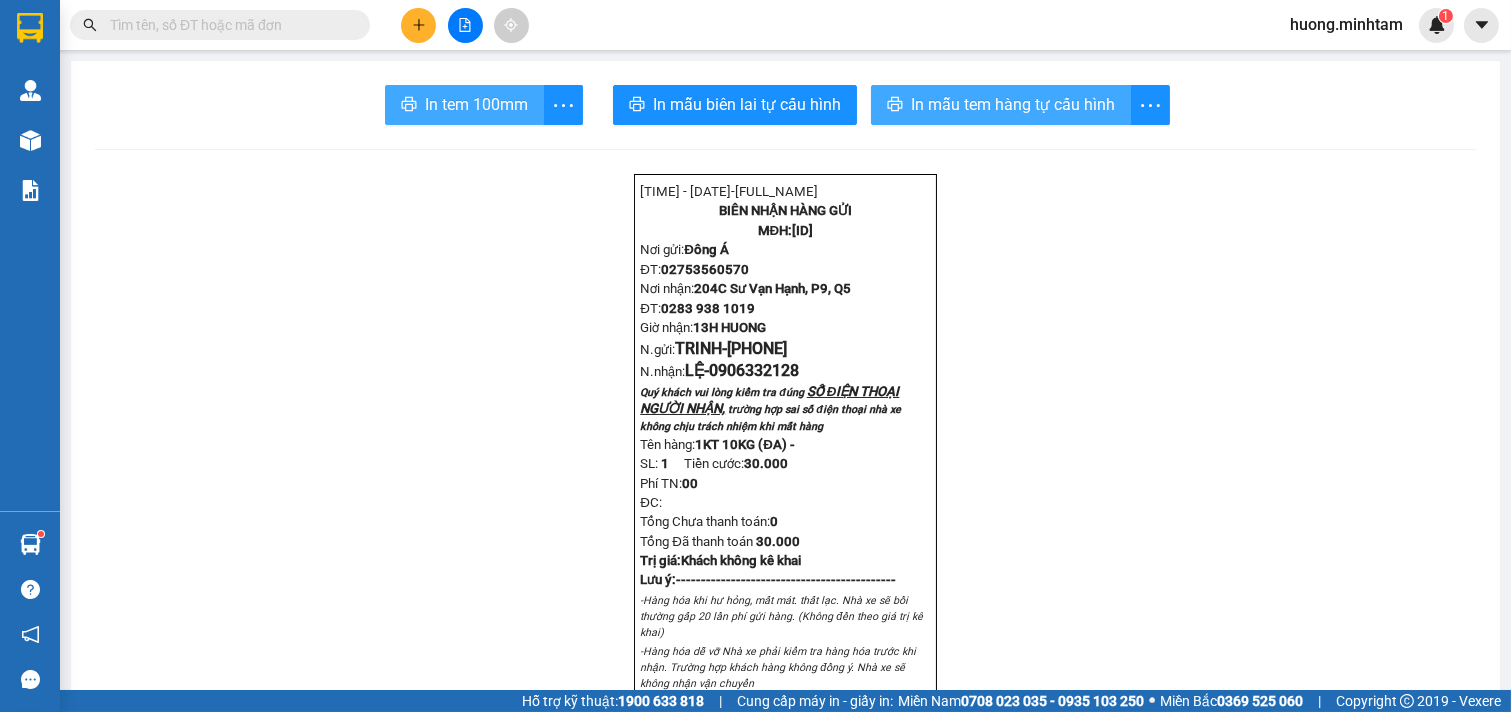 click on "In tem 100mm" at bounding box center [476, 104] 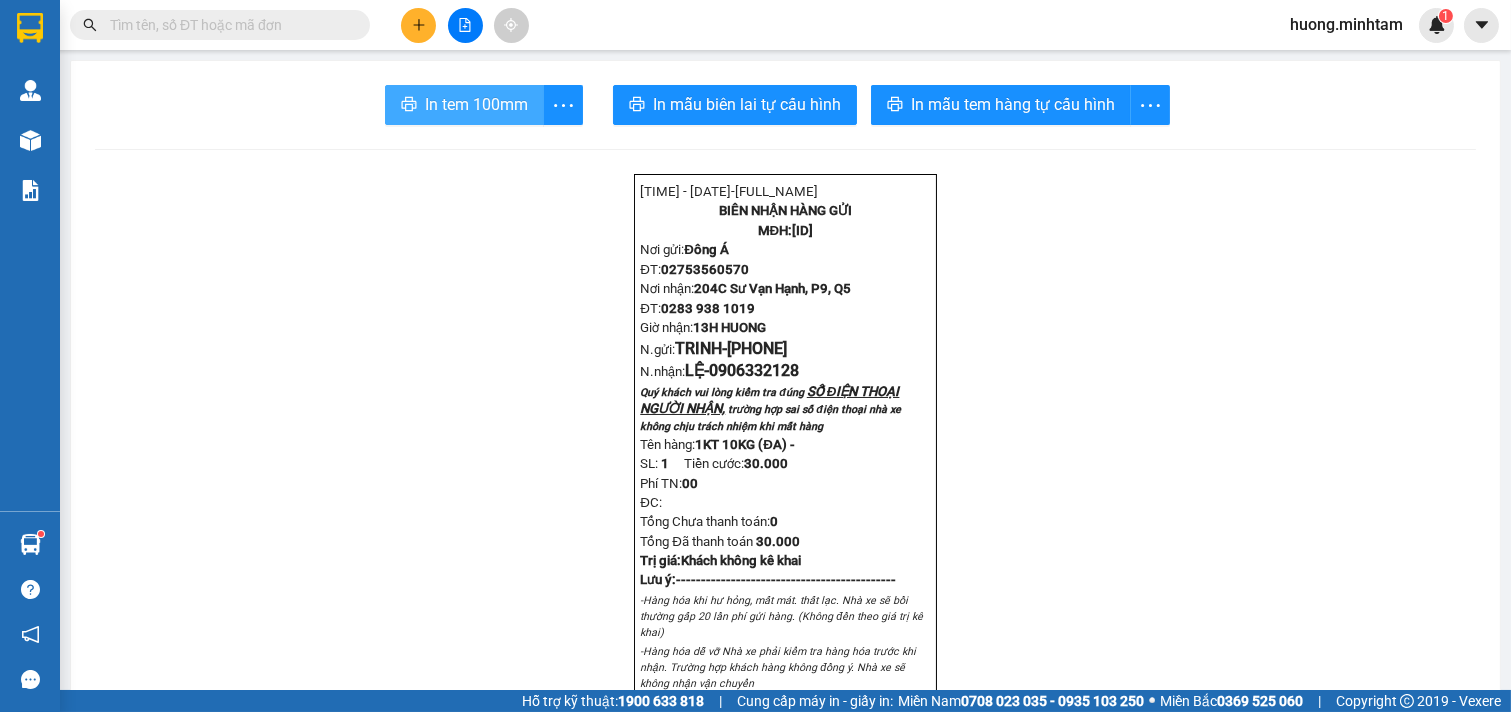 scroll, scrollTop: 0, scrollLeft: 0, axis: both 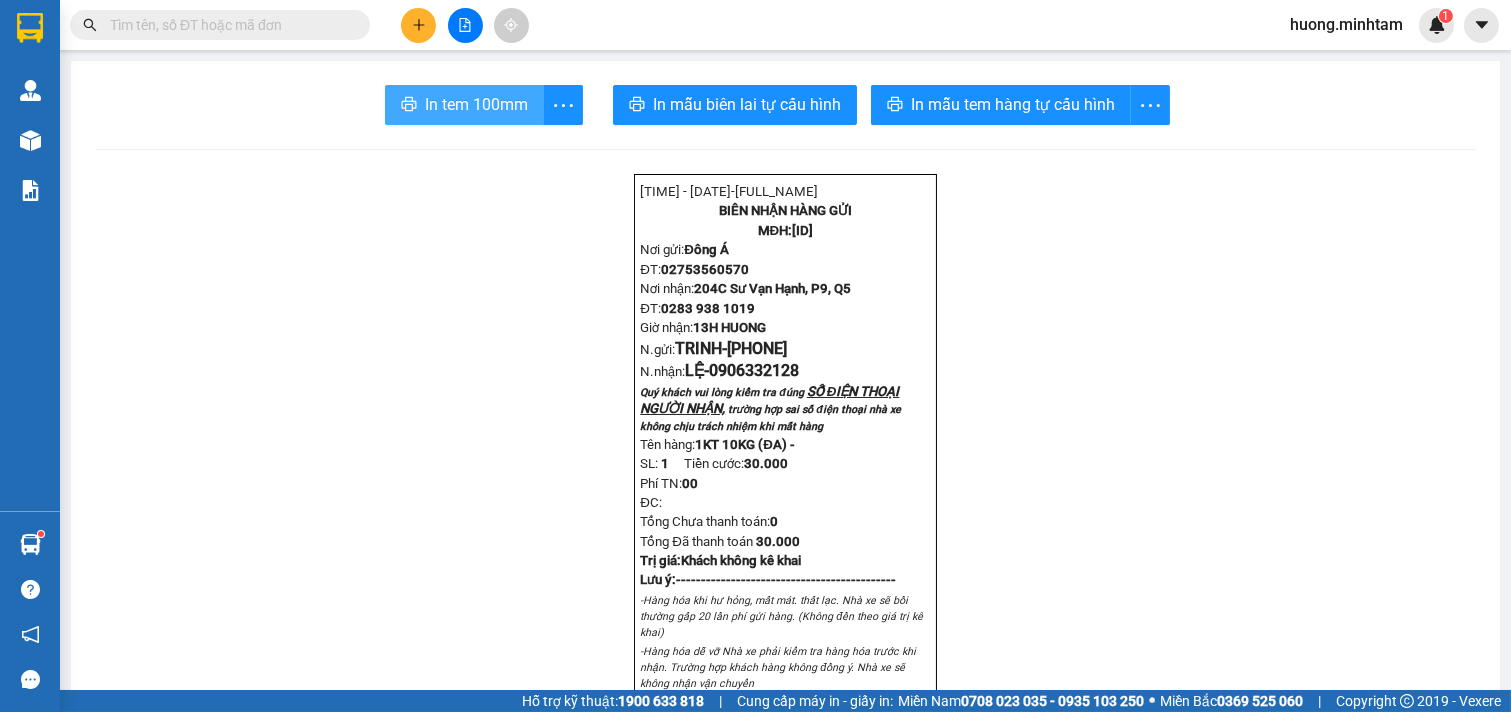 click on "In tem 100mm" at bounding box center (476, 104) 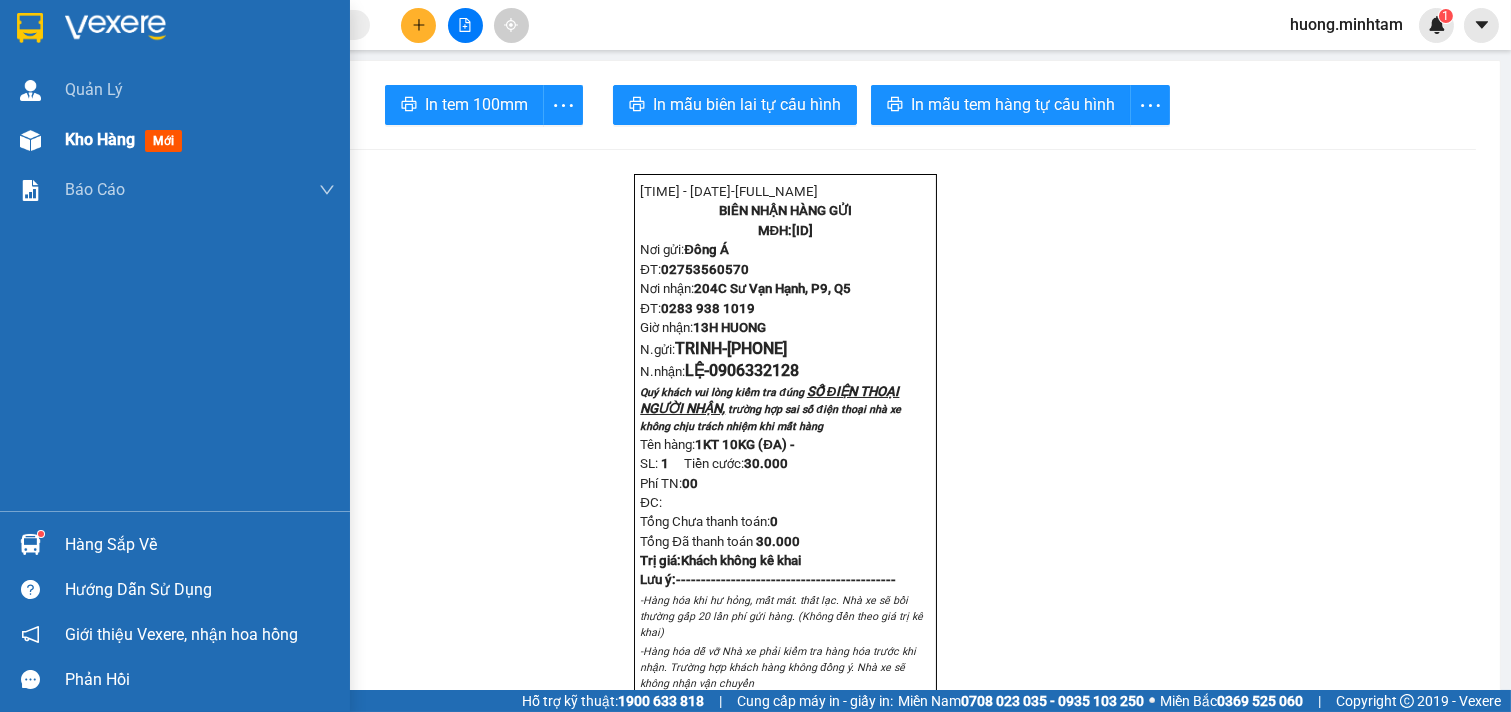 click on "Kho hàng" at bounding box center [100, 139] 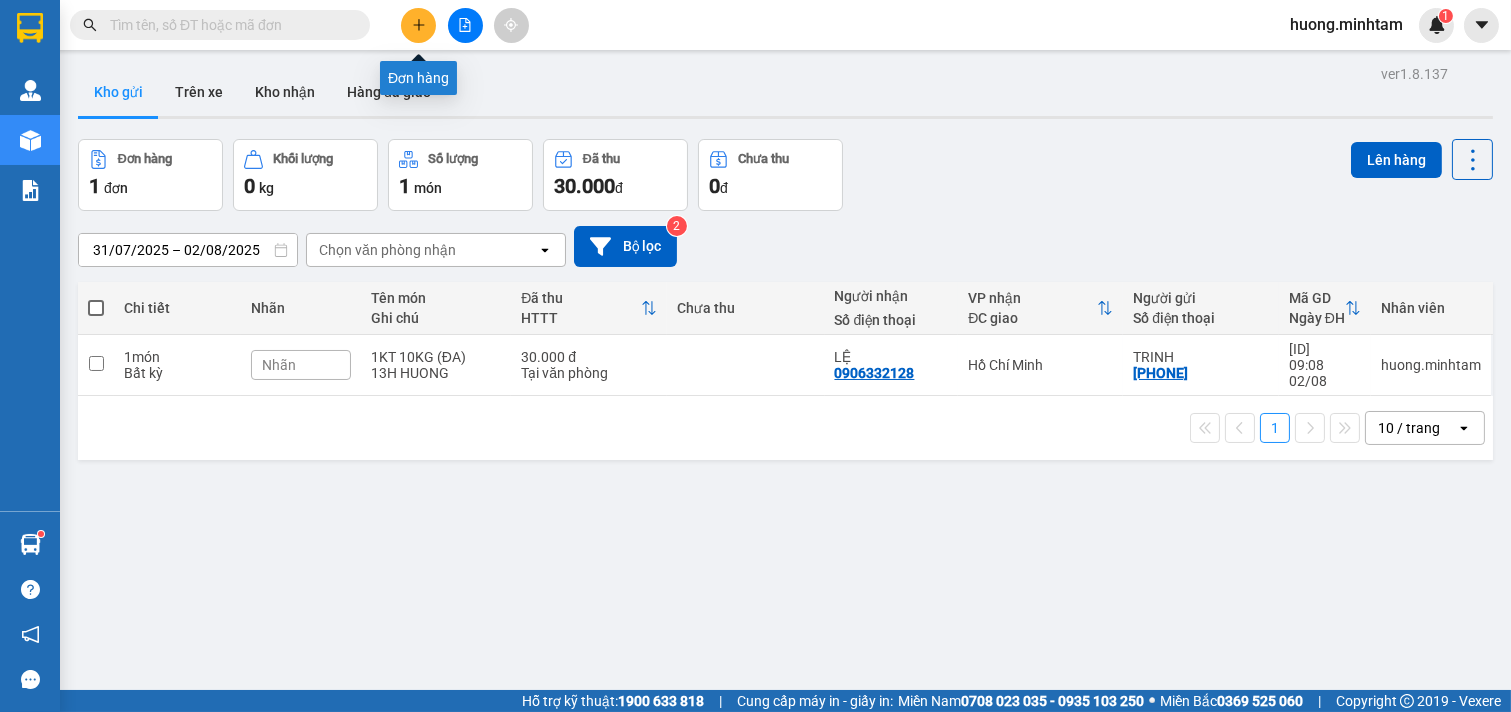 click 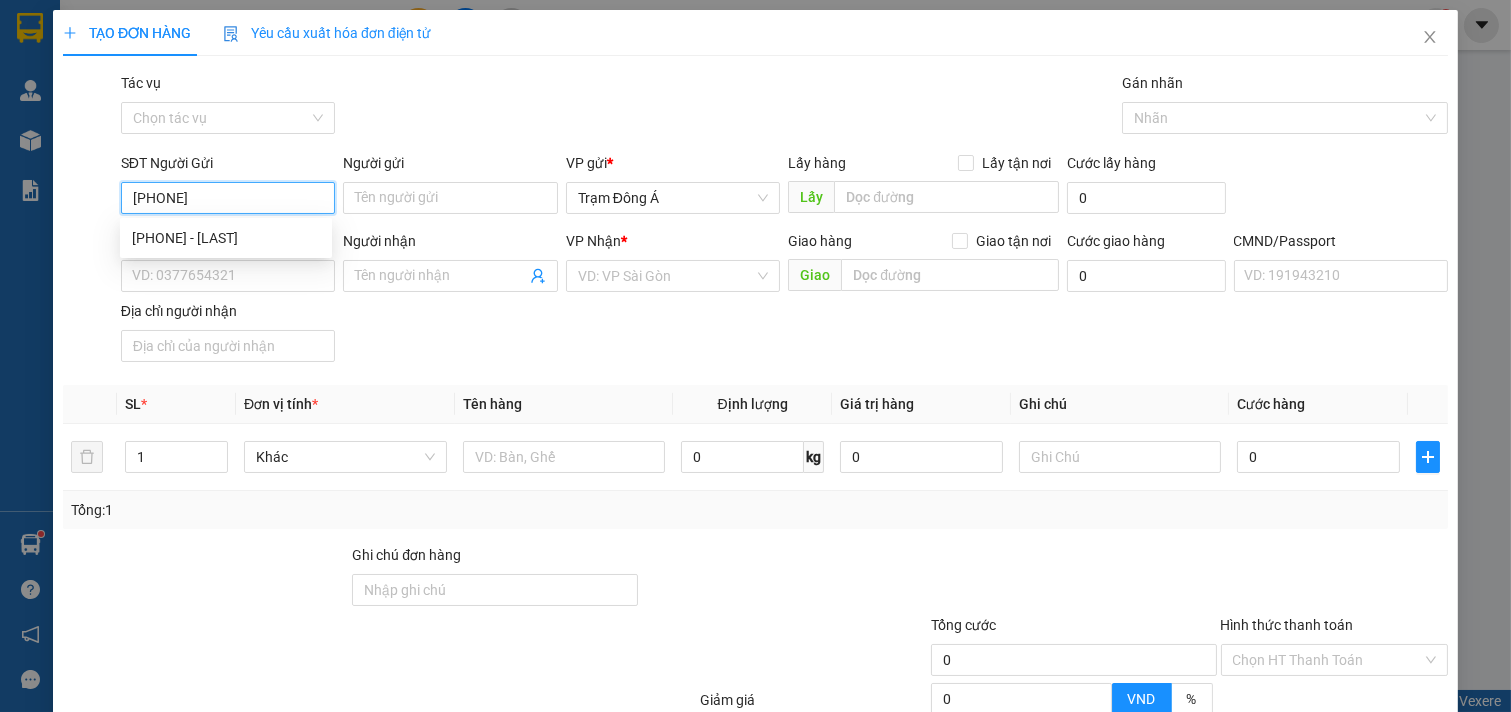 type on "0824824373" 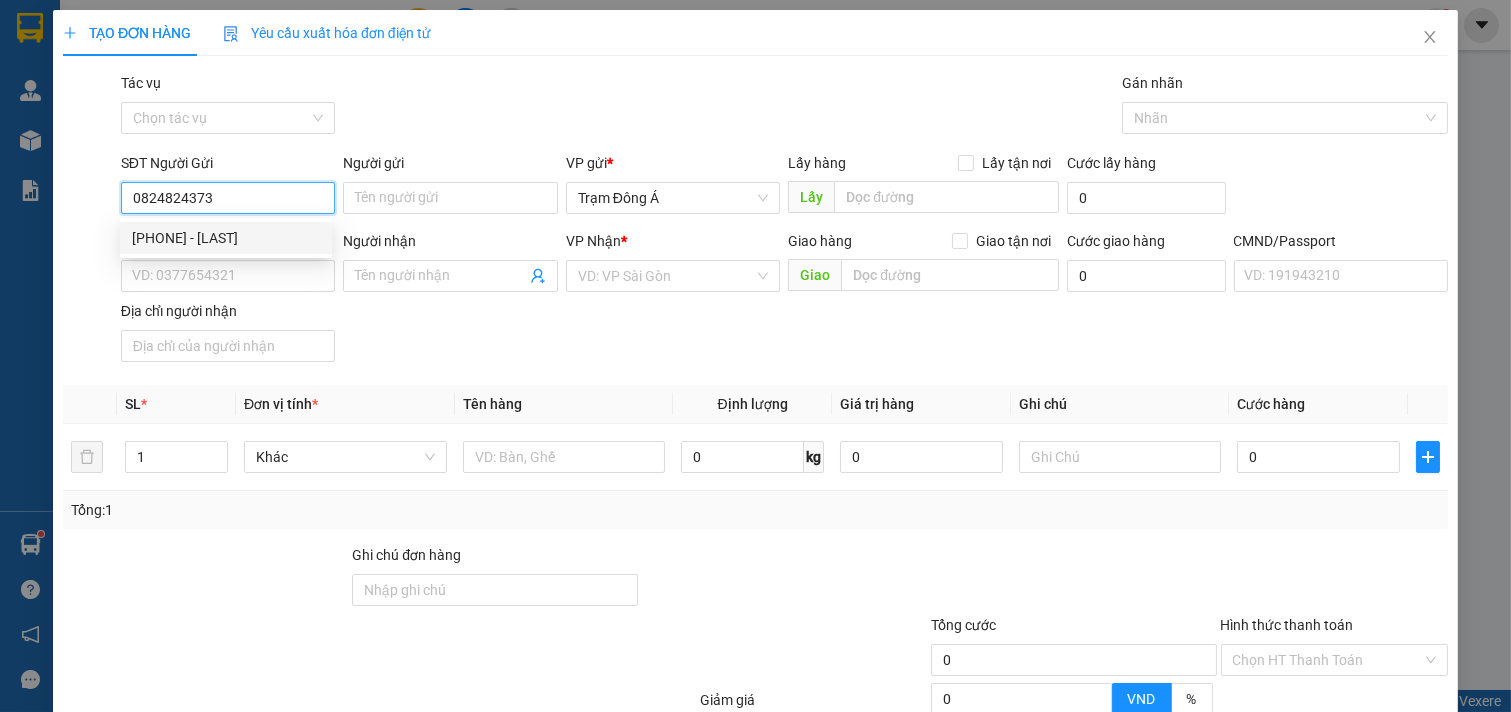click on "[PHONE] - [LAST]" at bounding box center (226, 238) 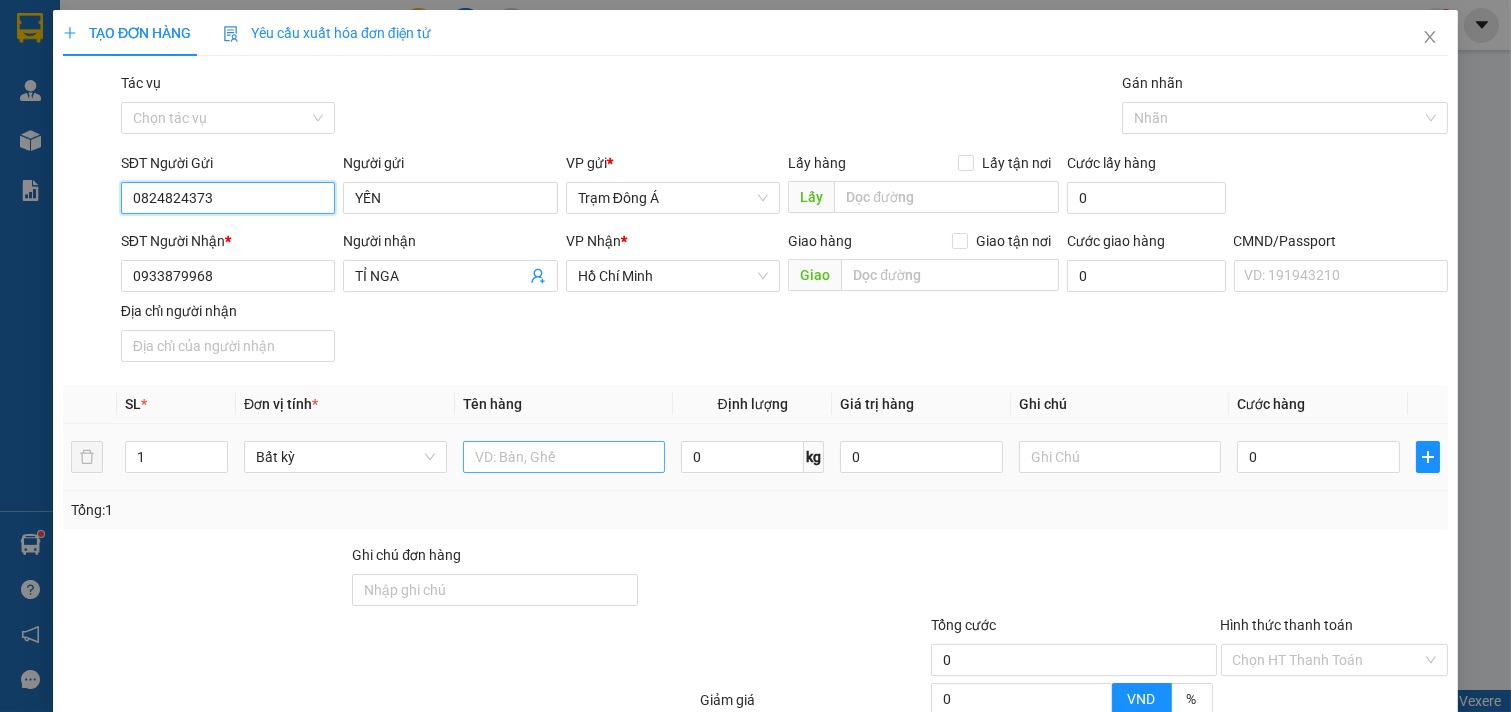 type on "0824824373" 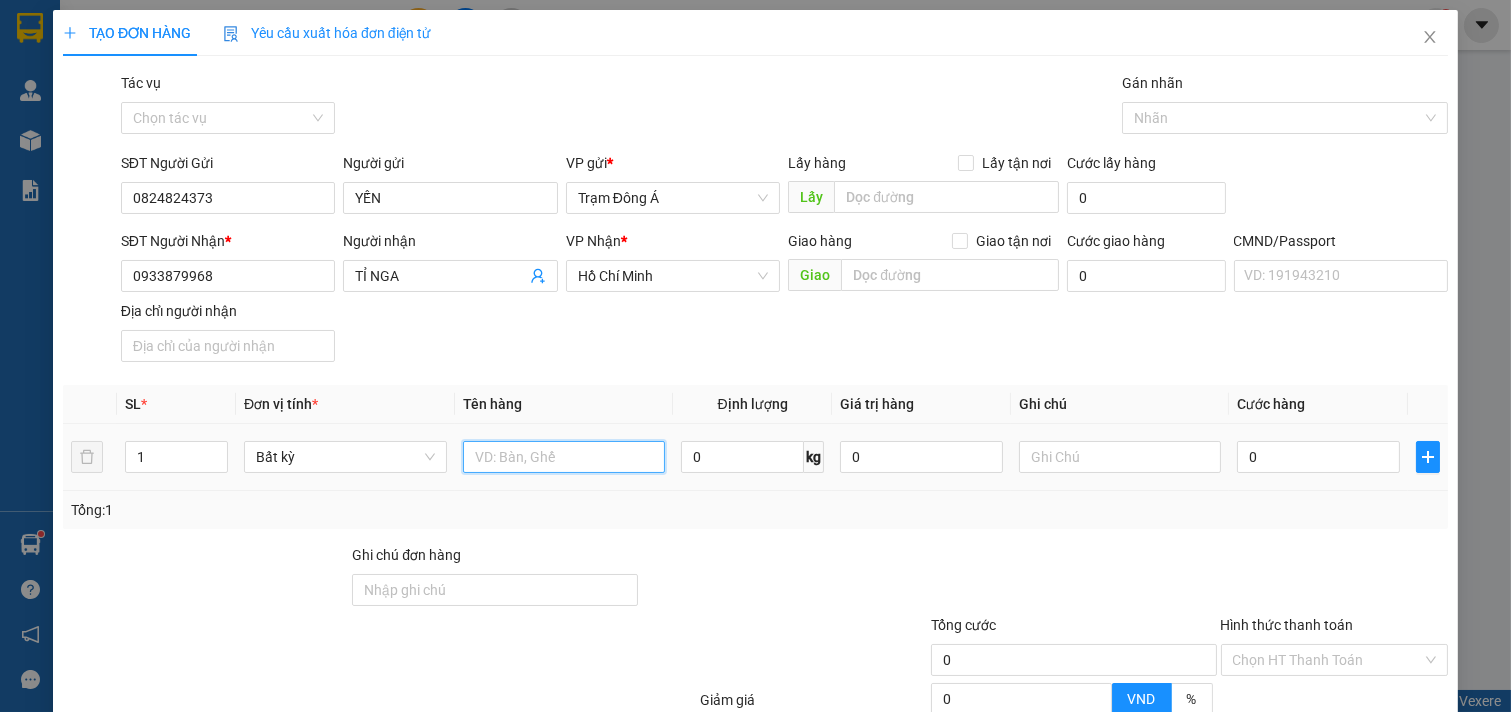 click at bounding box center [564, 457] 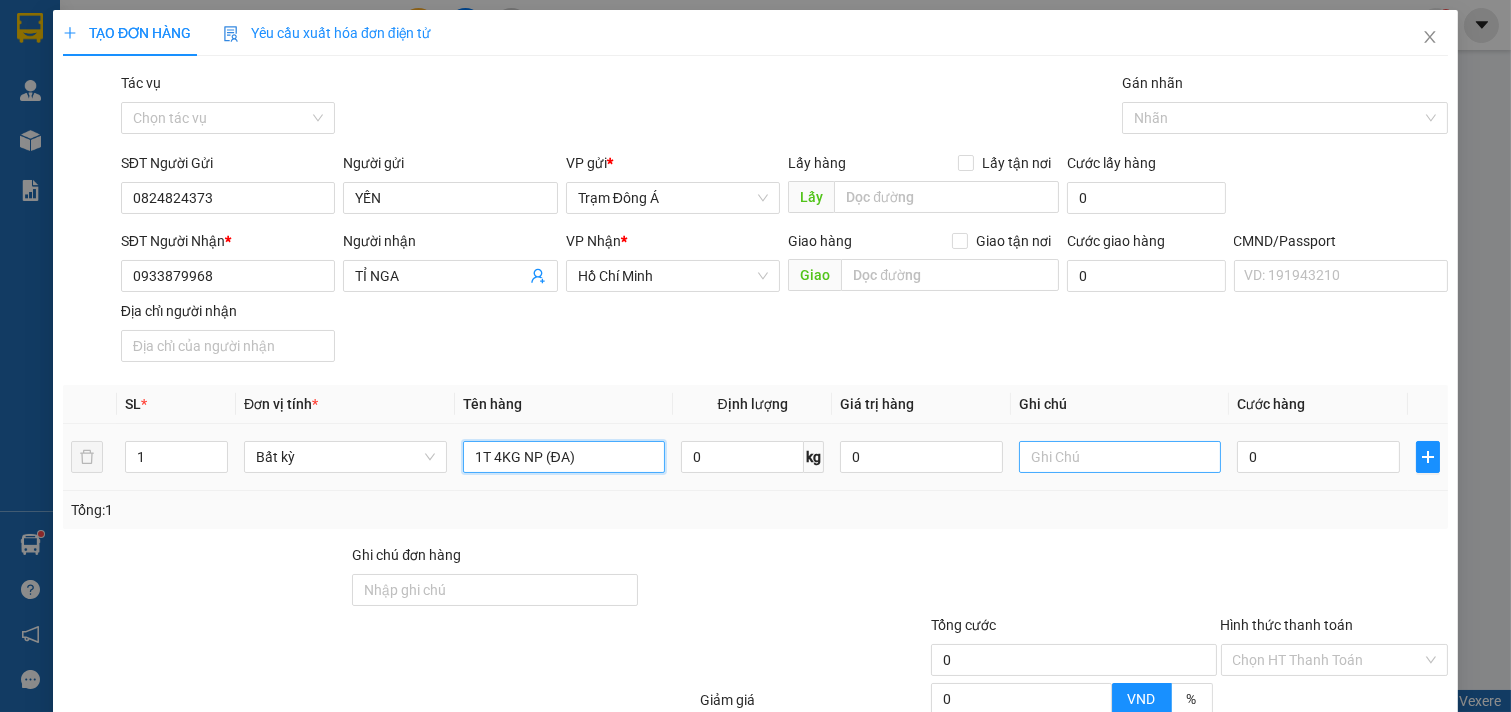 type on "1T 4KG NP (ĐA)" 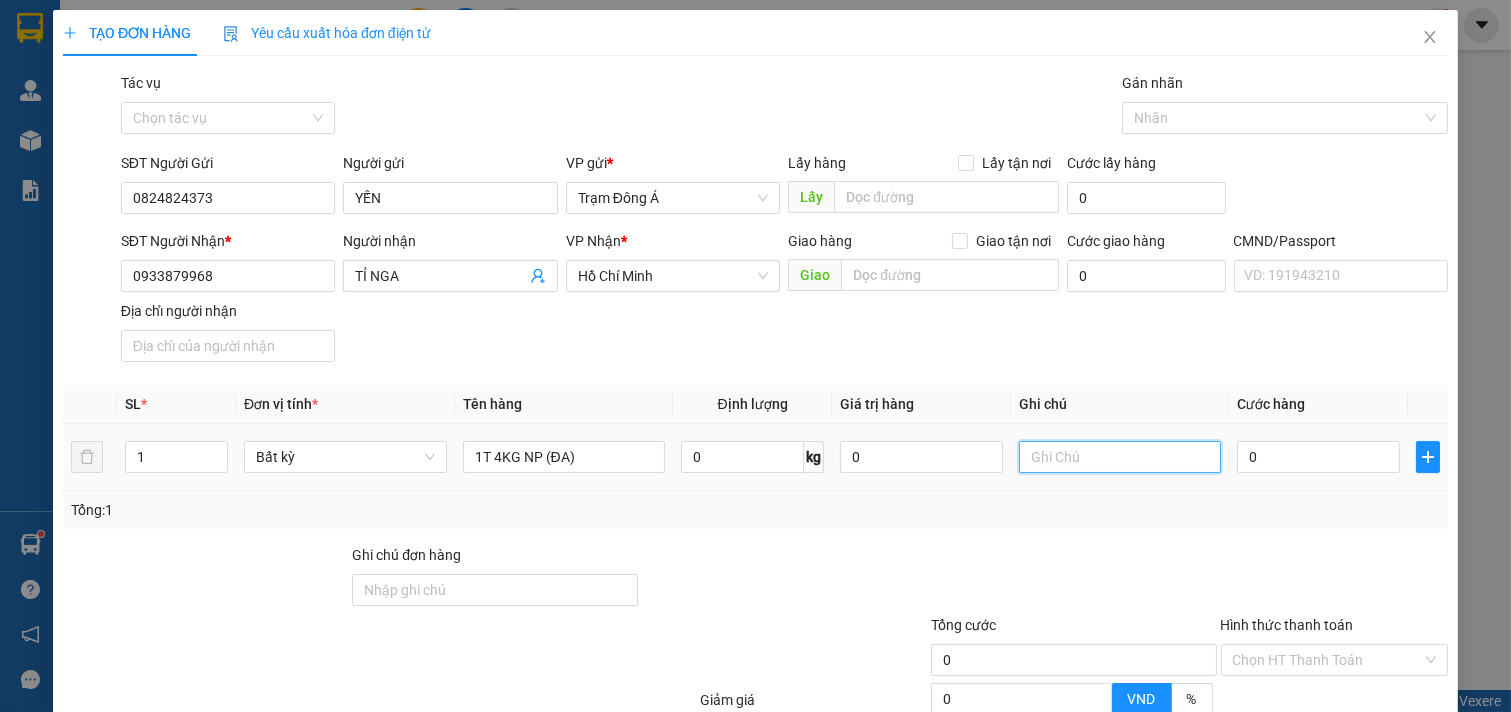 drag, startPoint x: 1135, startPoint y: 455, endPoint x: 1105, endPoint y: 453, distance: 30.066593 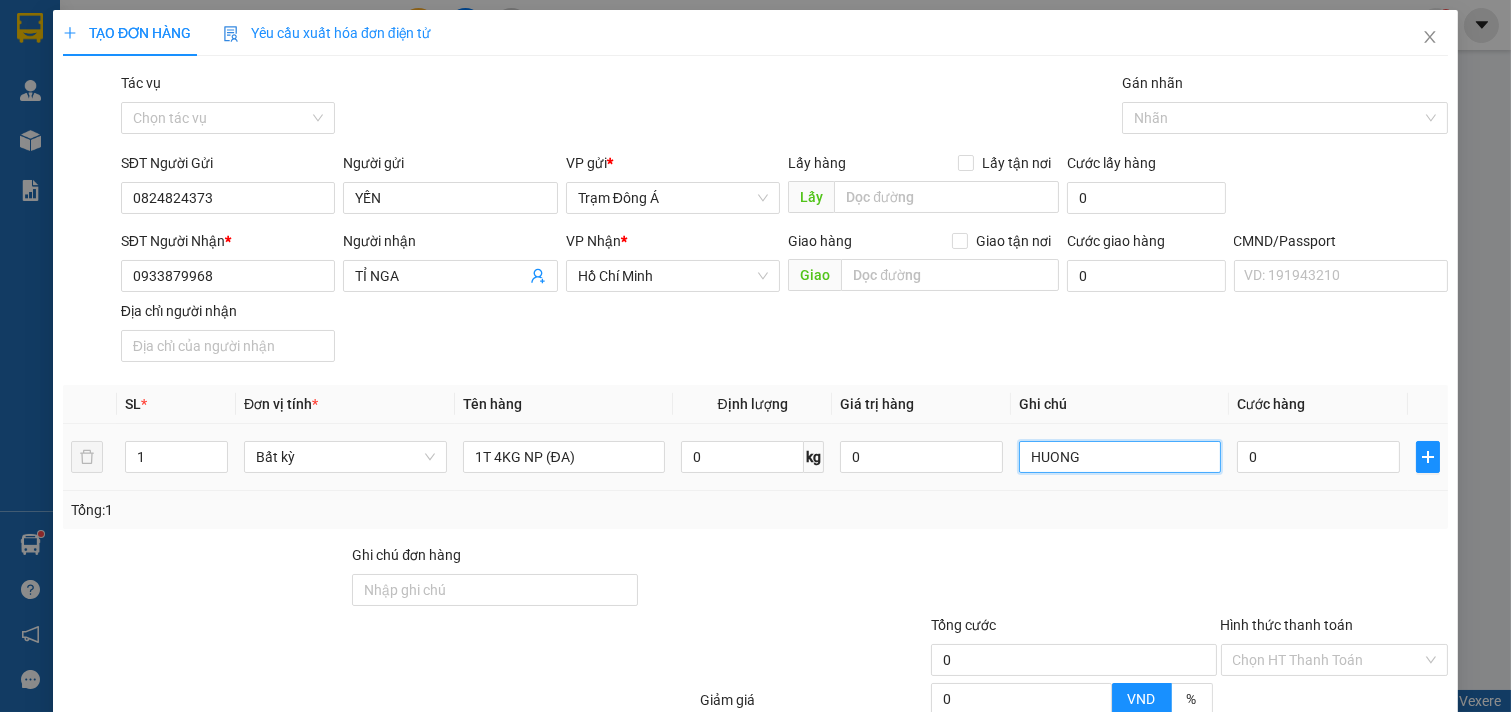 type on "HUONG" 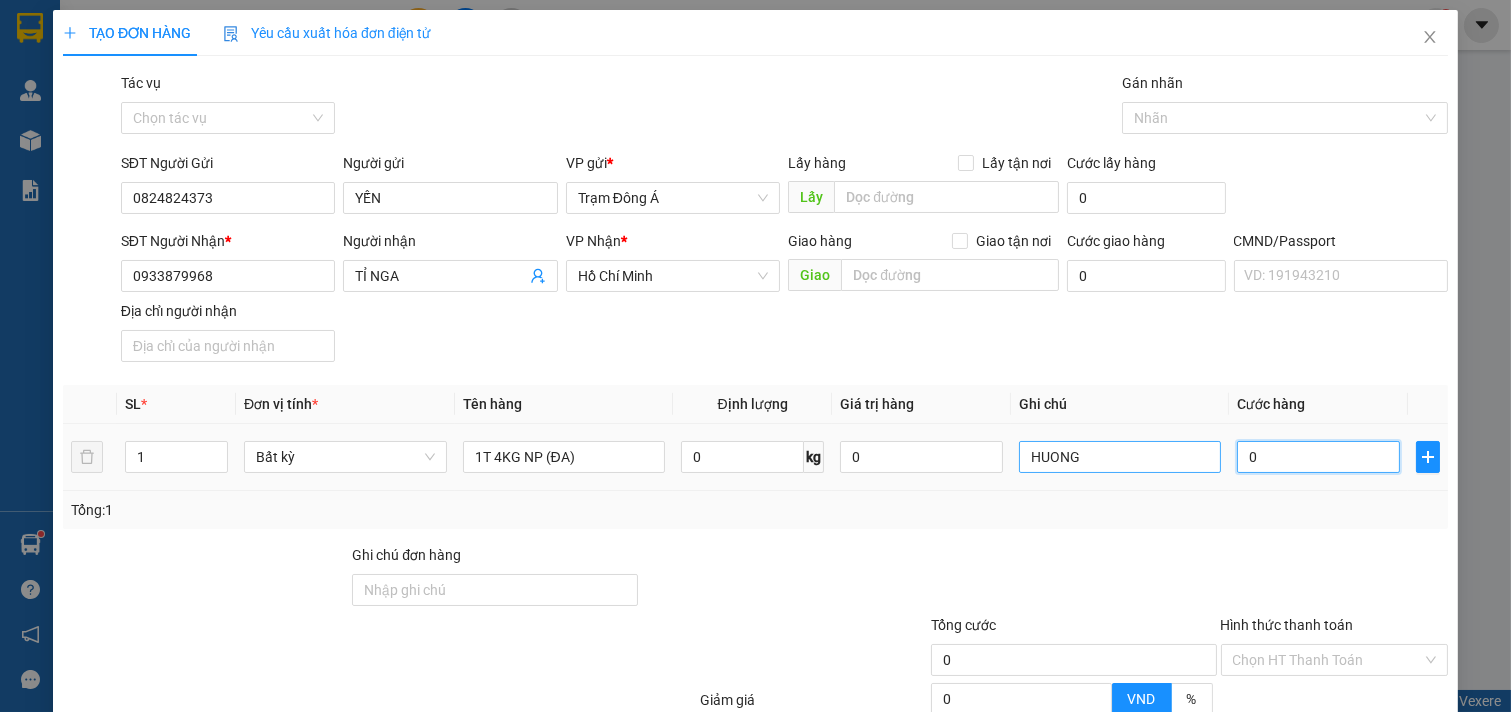 type on "2" 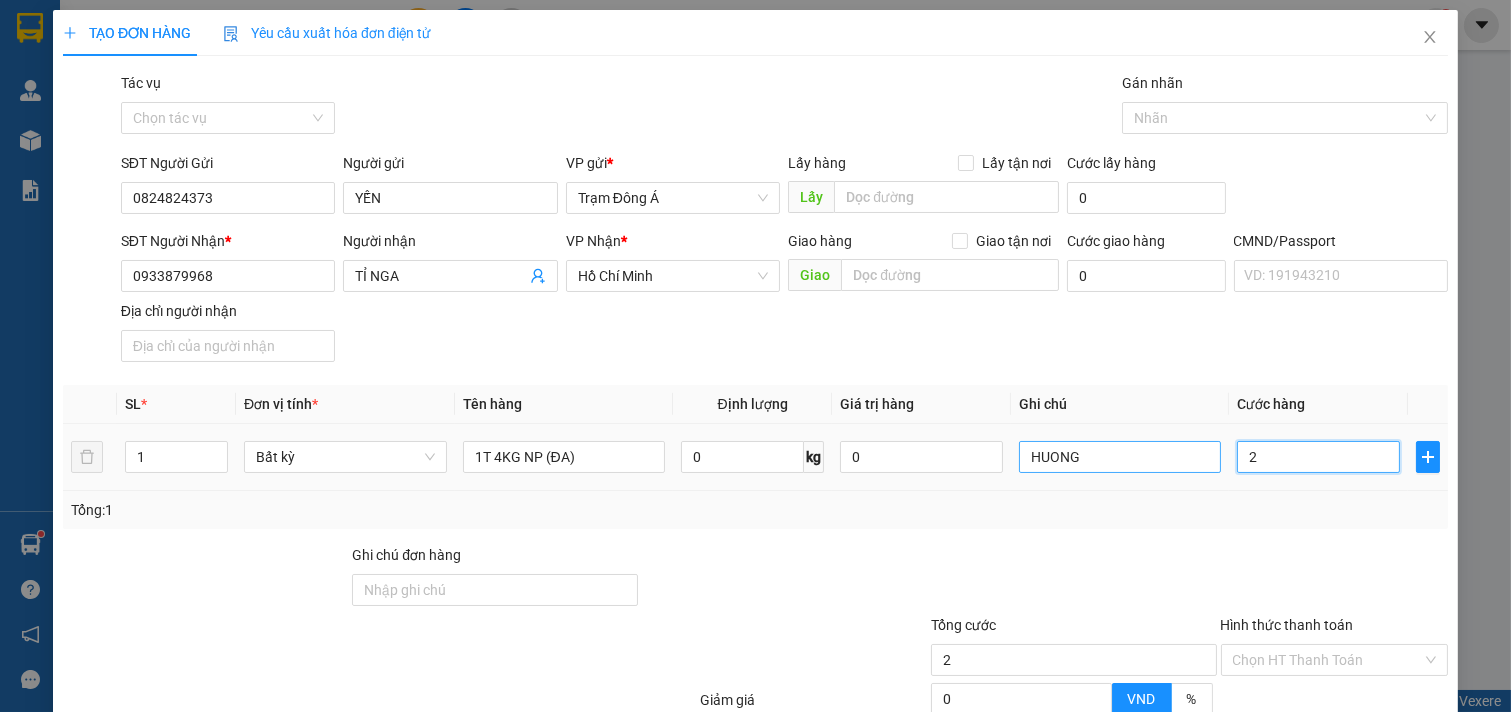 type on "20" 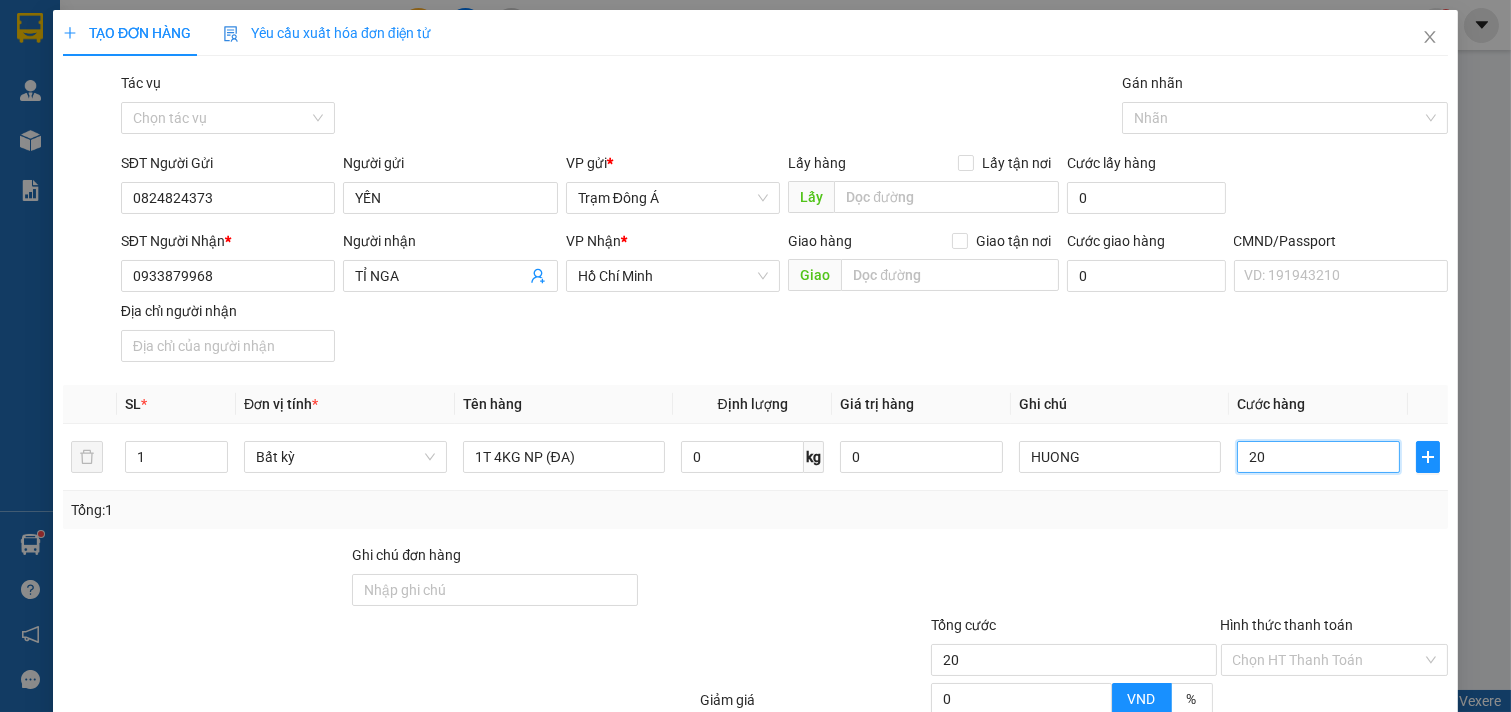 scroll, scrollTop: 200, scrollLeft: 0, axis: vertical 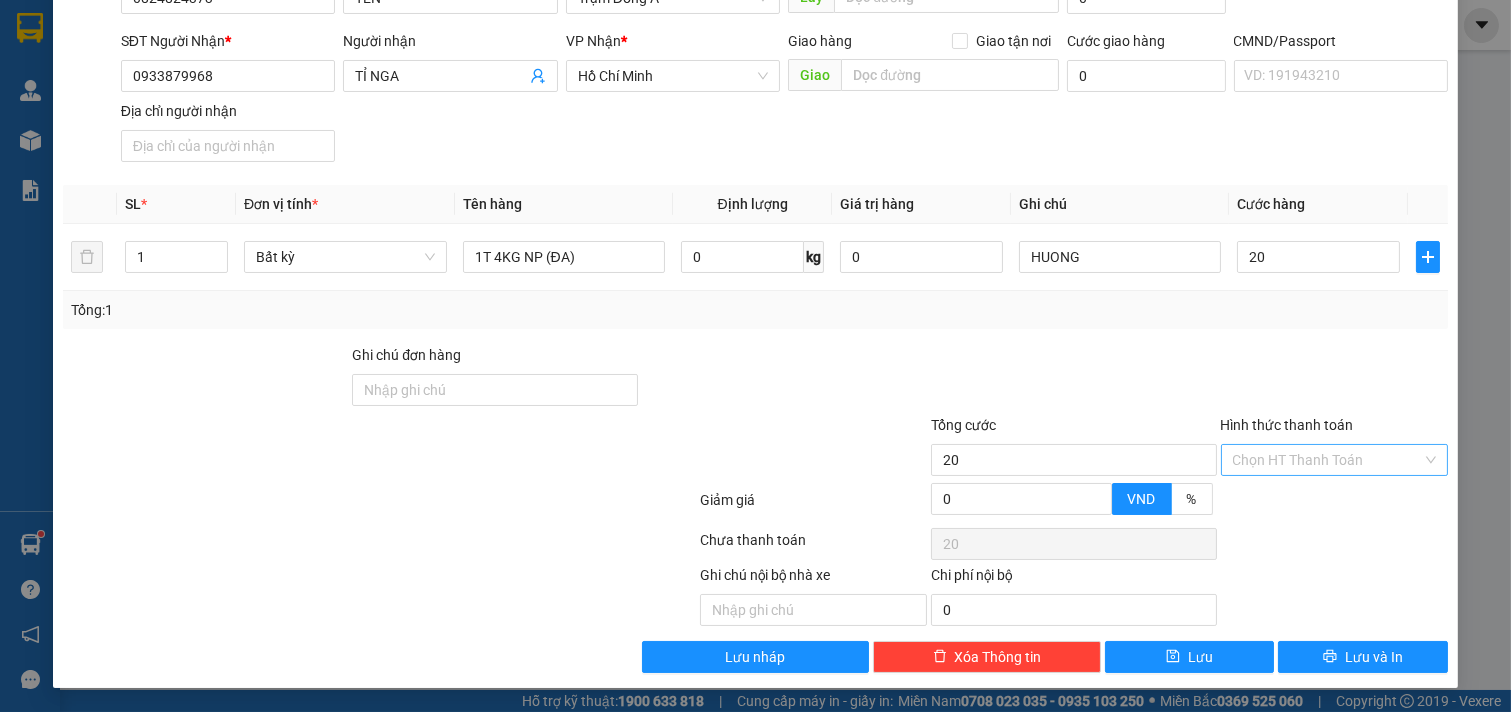 type on "20.000" 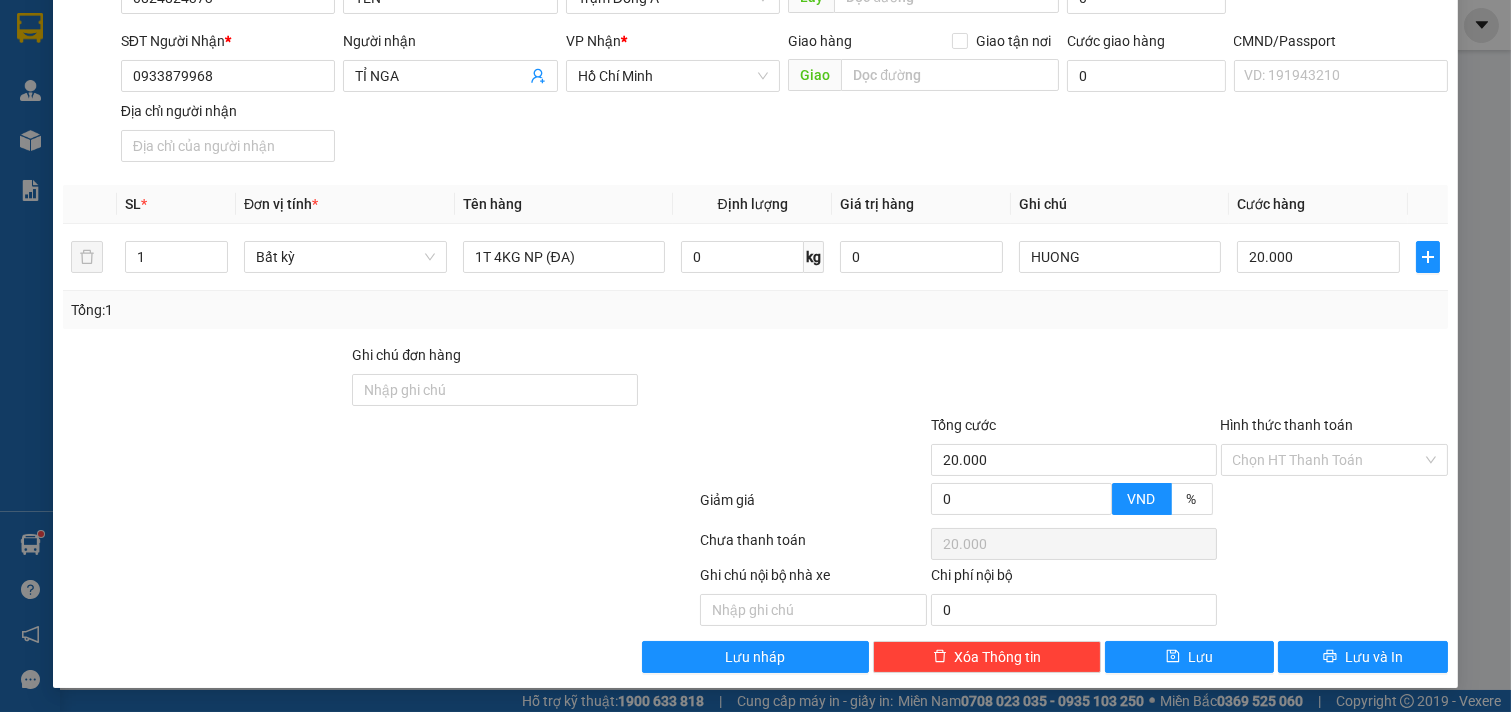 drag, startPoint x: 1335, startPoint y: 464, endPoint x: 1328, endPoint y: 484, distance: 21.189621 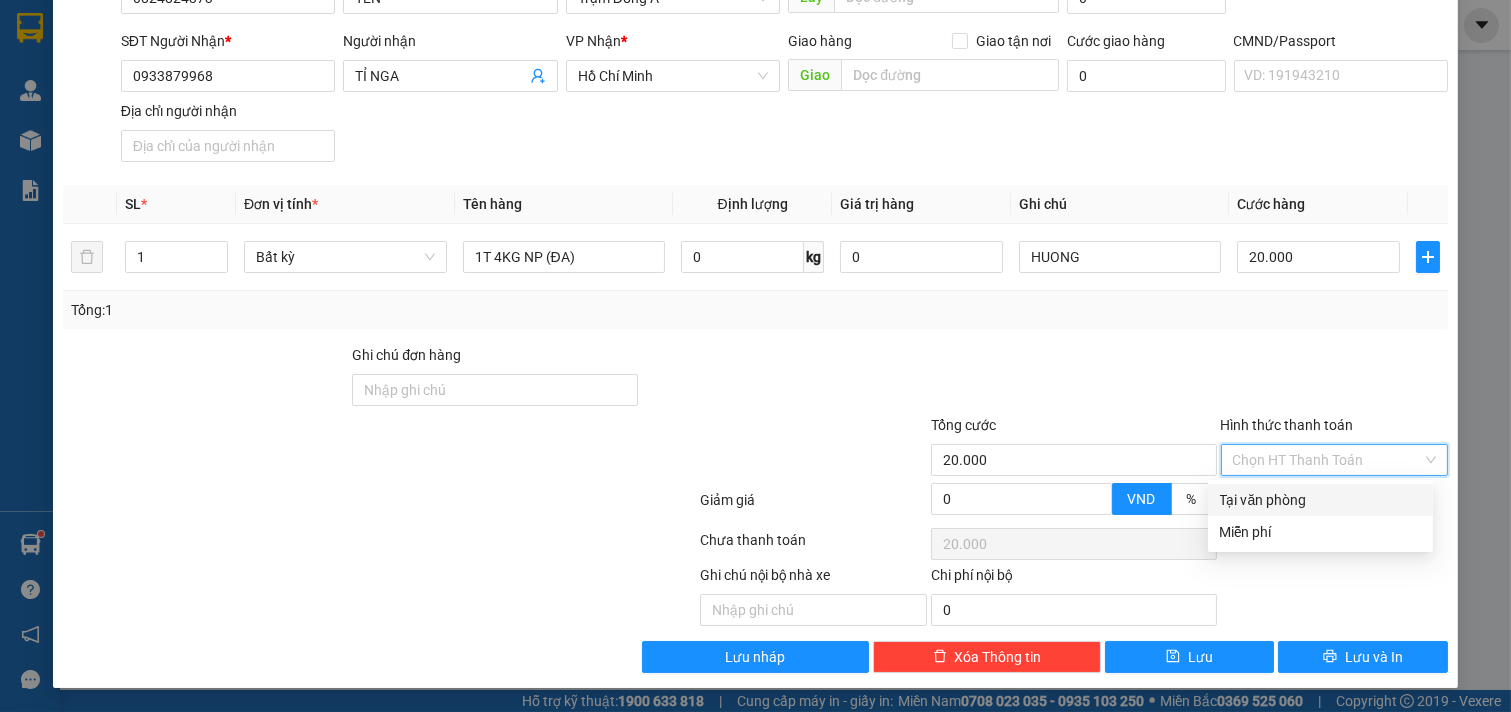 click on "Tại văn phòng" at bounding box center (1320, 500) 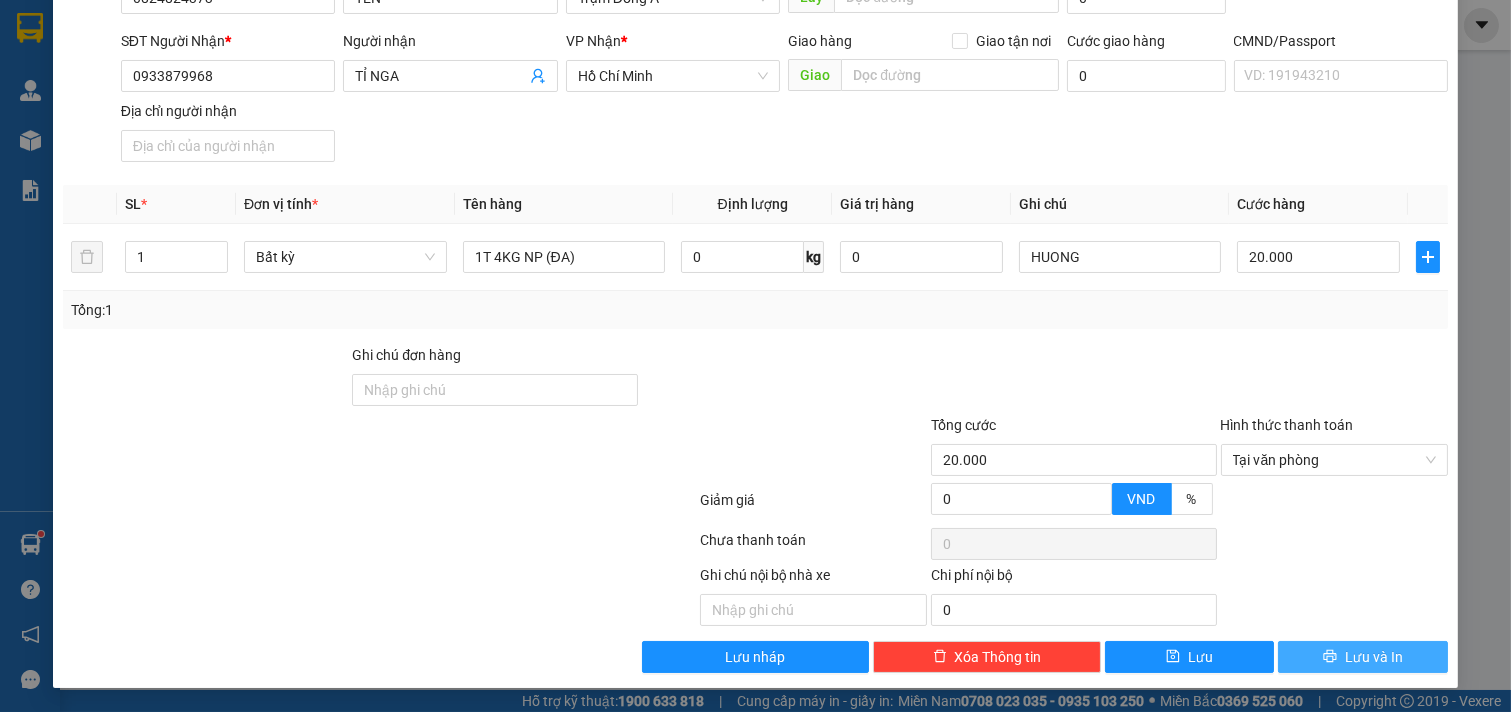 click on "Lưu và In" at bounding box center [1374, 657] 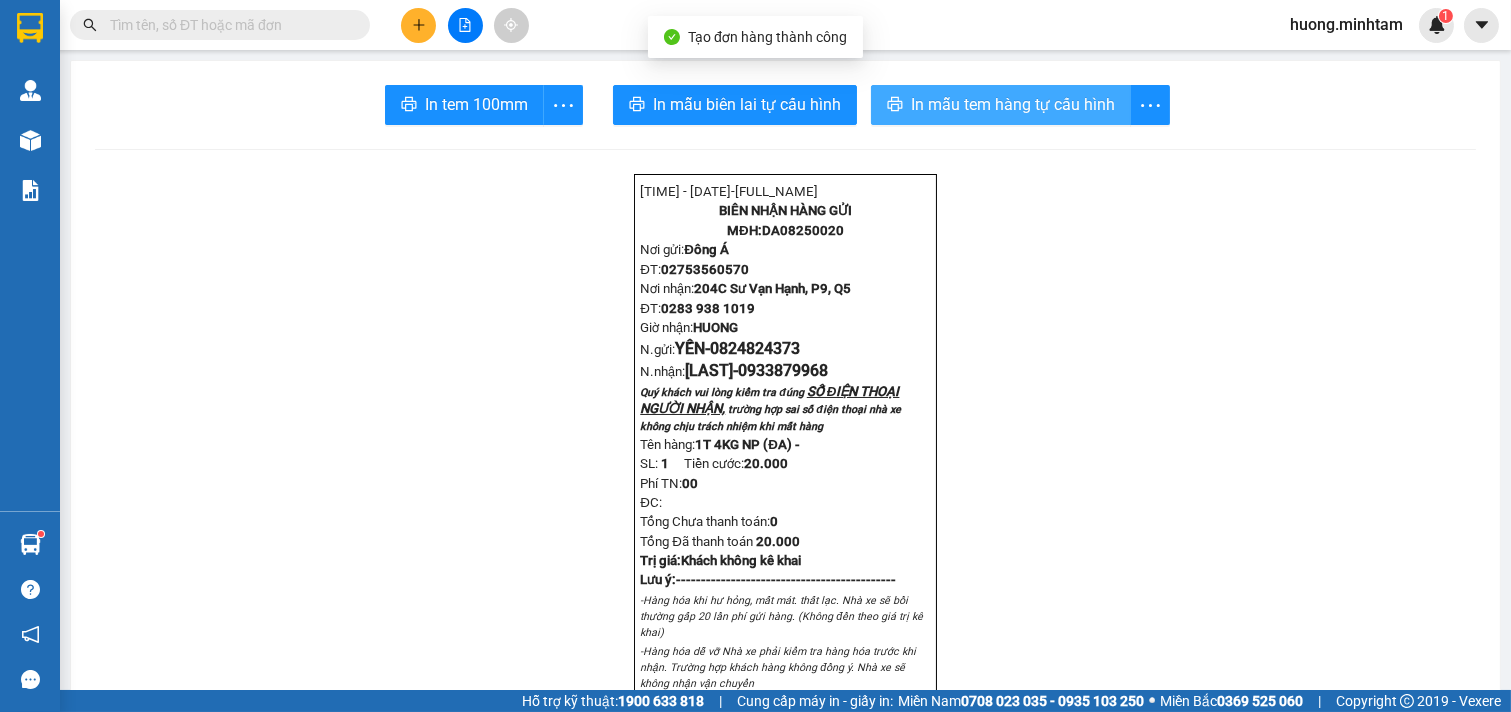 click on "In mẫu tem hàng tự cấu hình" at bounding box center (1013, 104) 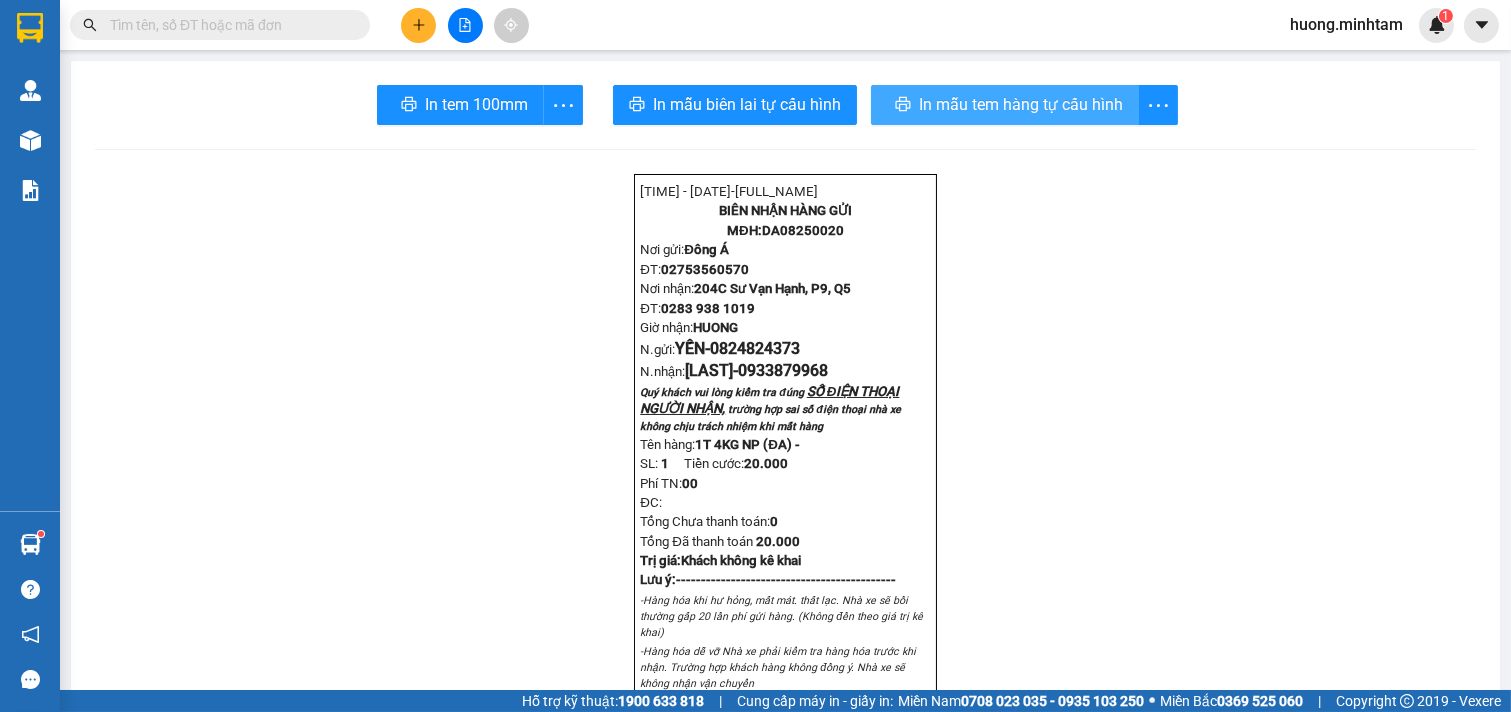 click on "In tem 100mm" at bounding box center [460, 105] 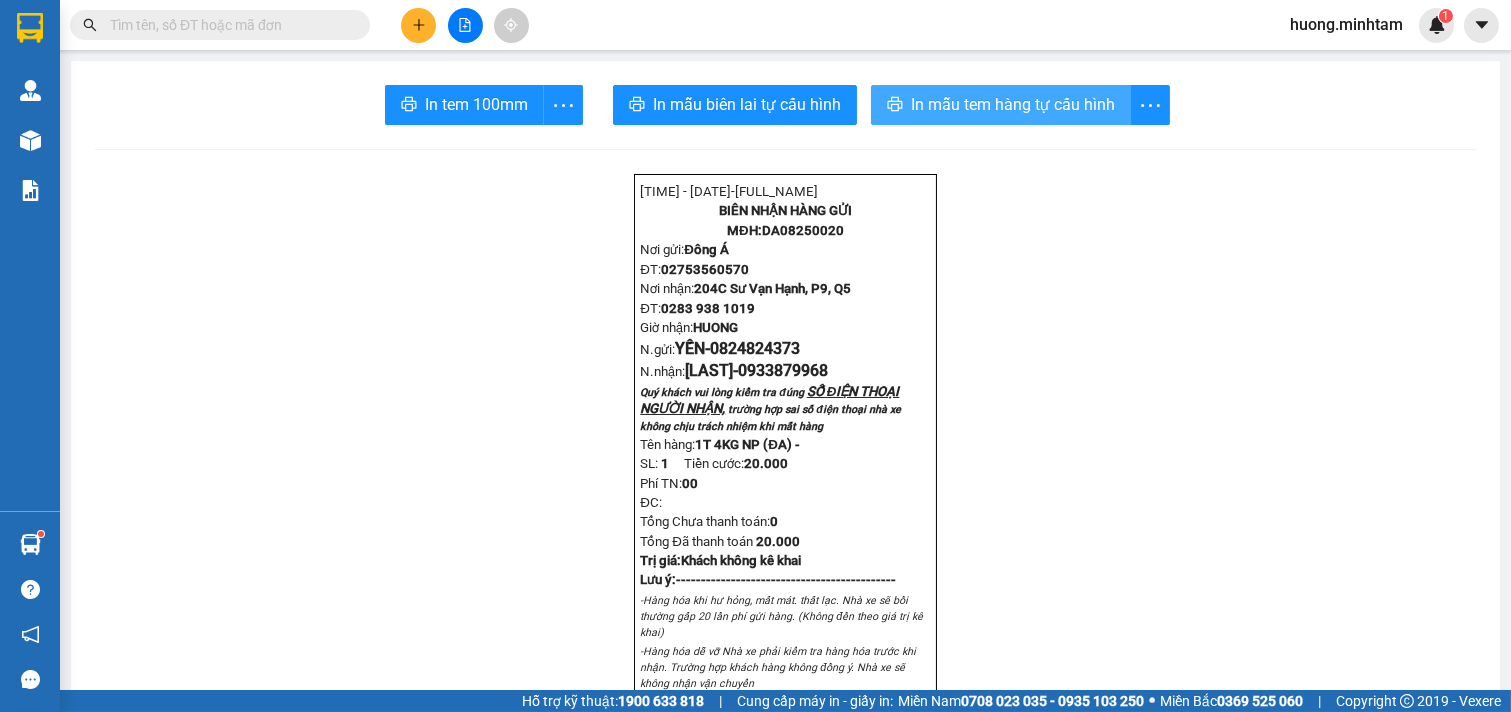 scroll, scrollTop: 0, scrollLeft: 0, axis: both 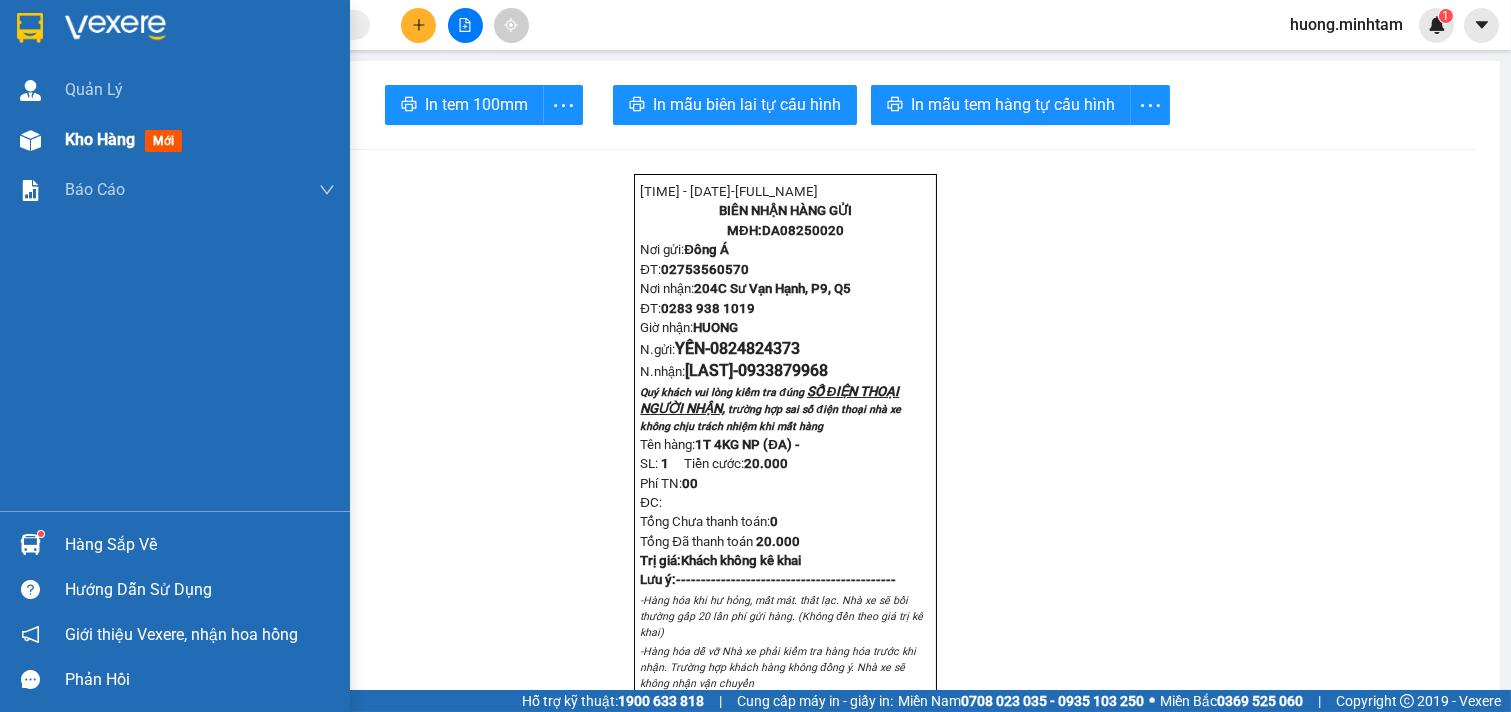 click on "Kho hàng" at bounding box center (100, 139) 